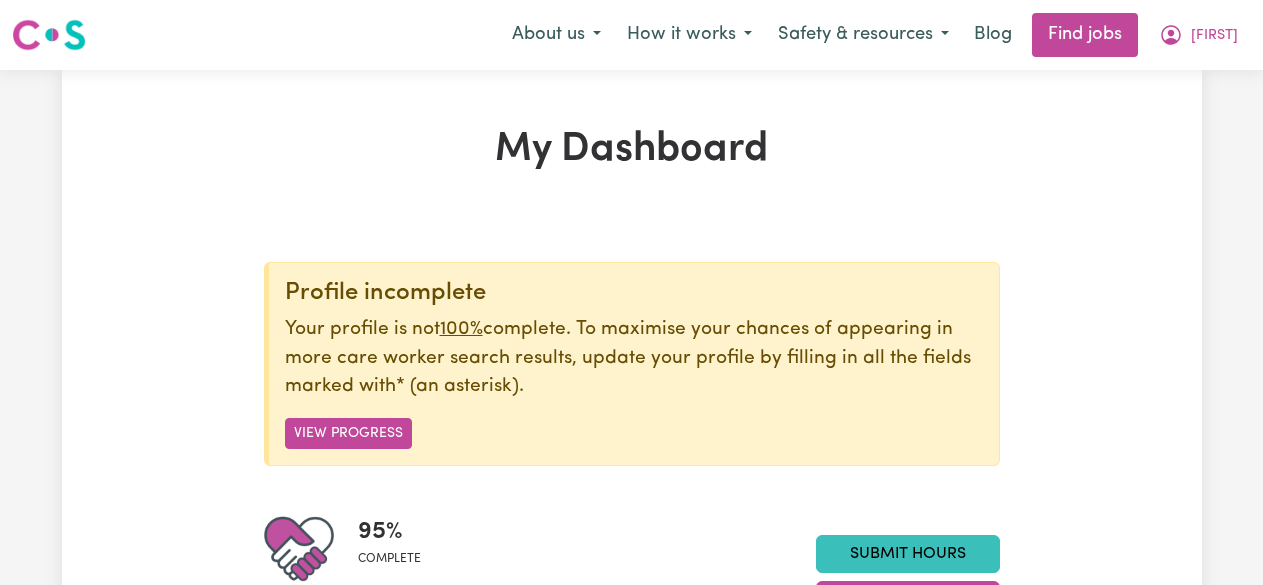scroll, scrollTop: 0, scrollLeft: 0, axis: both 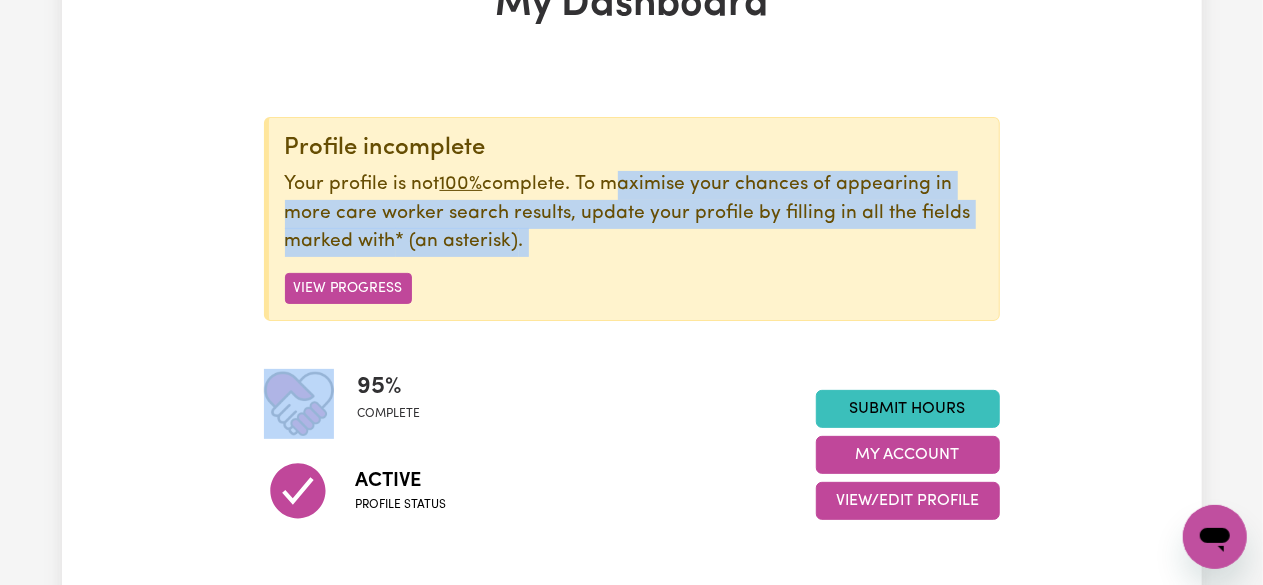 drag, startPoint x: 606, startPoint y: 189, endPoint x: 788, endPoint y: 279, distance: 203.03694 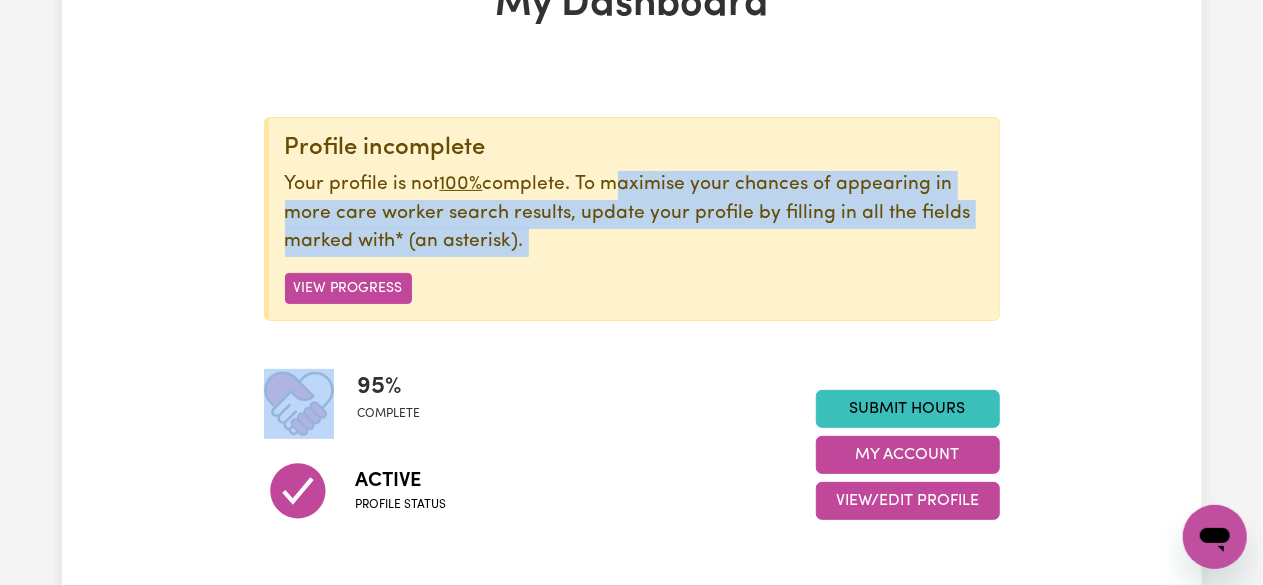 click on "Profile incomplete Your profile is not 100% complete. To maximise your chances of appearing in more care worker search results, update your profile by filling in all the fields marked with * (an asterisk). View Progress" at bounding box center [632, 219] 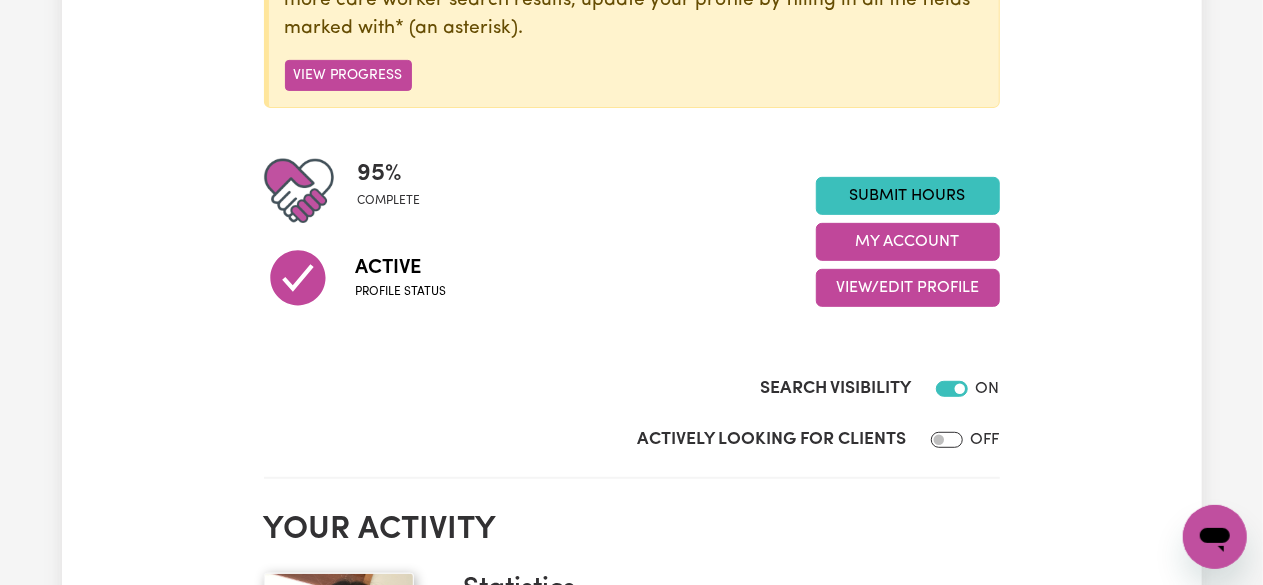 scroll, scrollTop: 333, scrollLeft: 0, axis: vertical 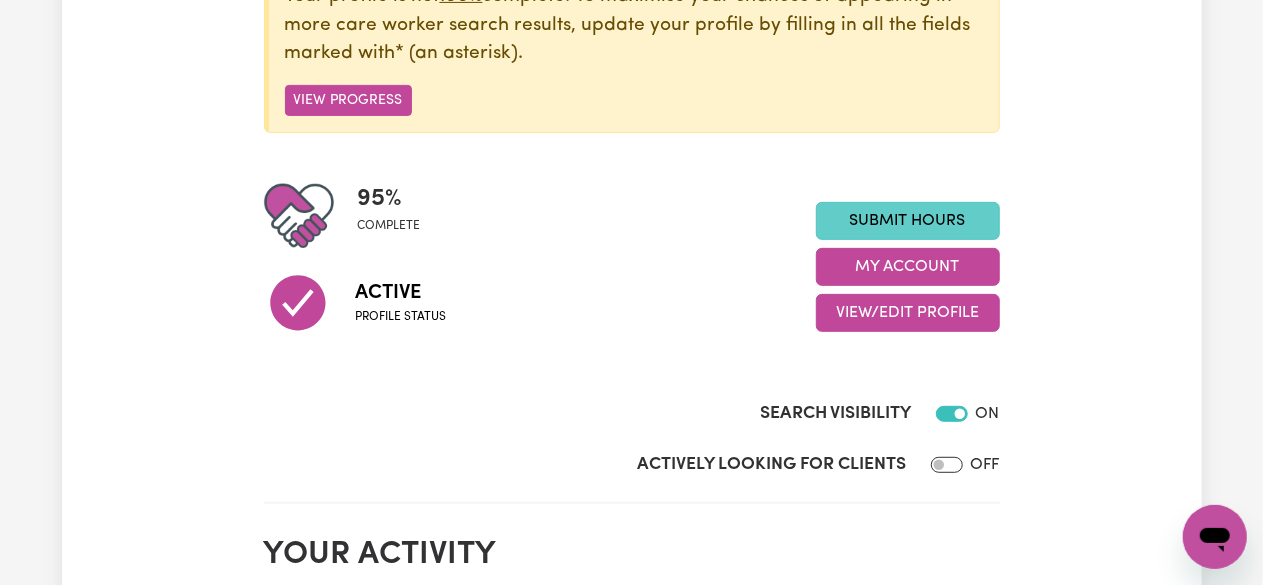 click on "Submit Hours" at bounding box center (908, 221) 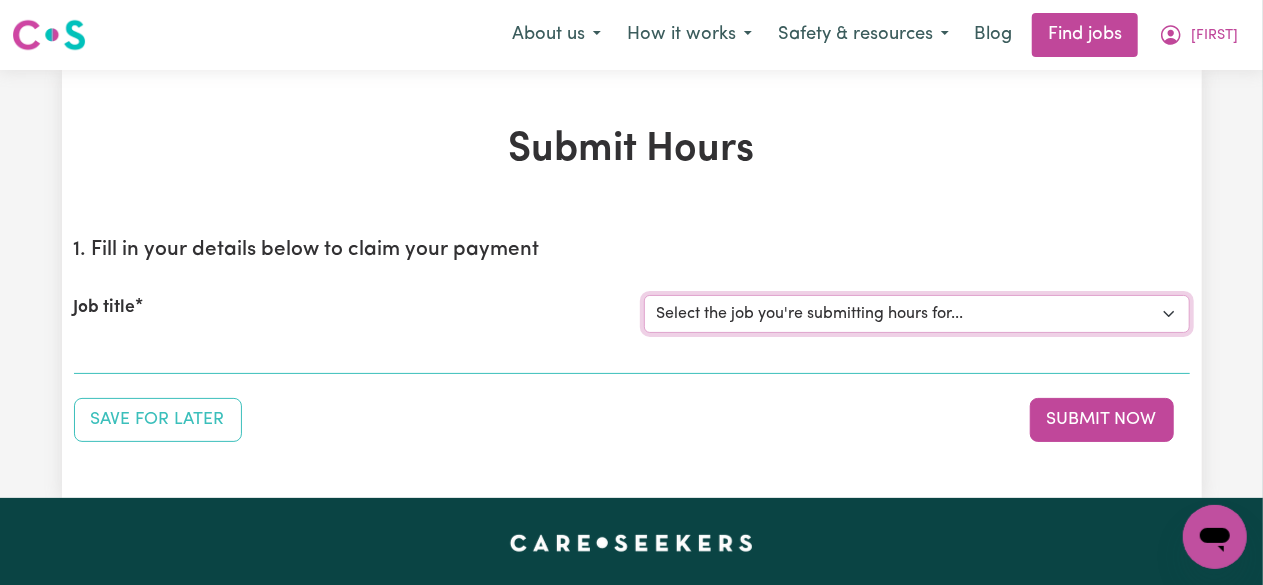 click on "Select the job you're submitting hours for... [[FIRST] [LAST]] Disability support" at bounding box center (917, 314) 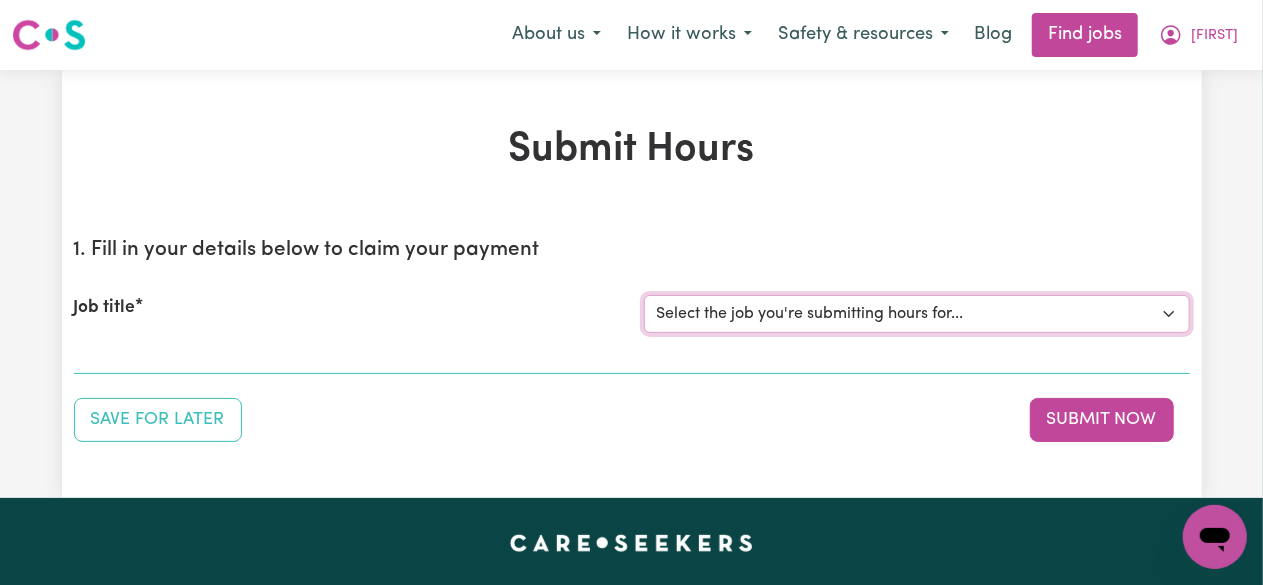select on "4878" 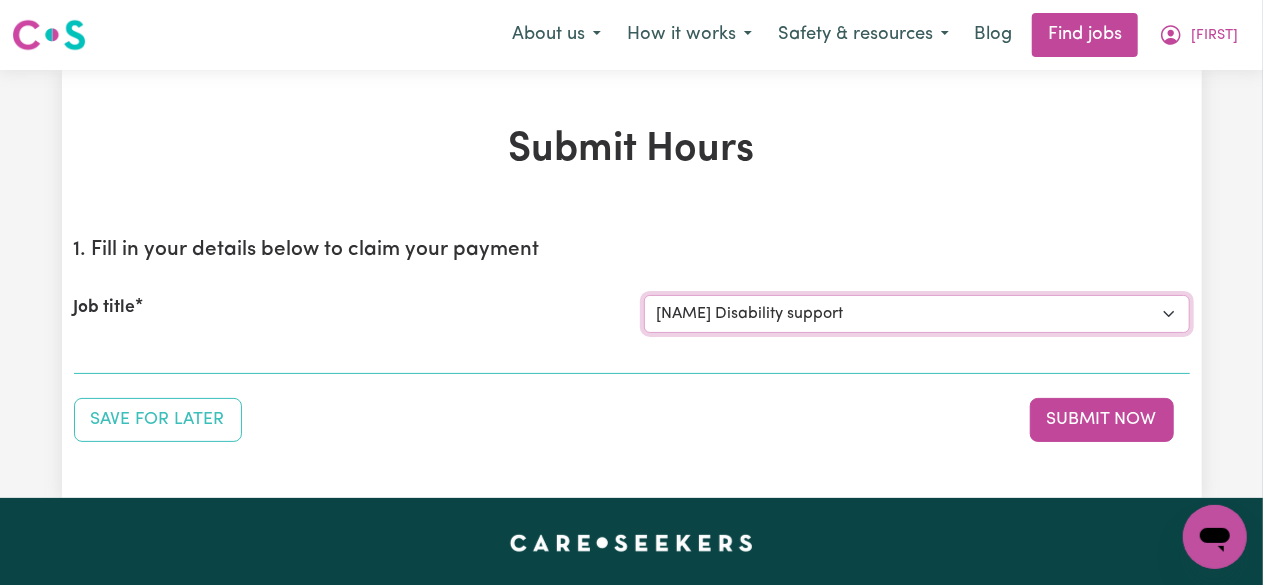 click on "Select the job you're submitting hours for... [[FIRST] [LAST]] Disability support" at bounding box center [917, 314] 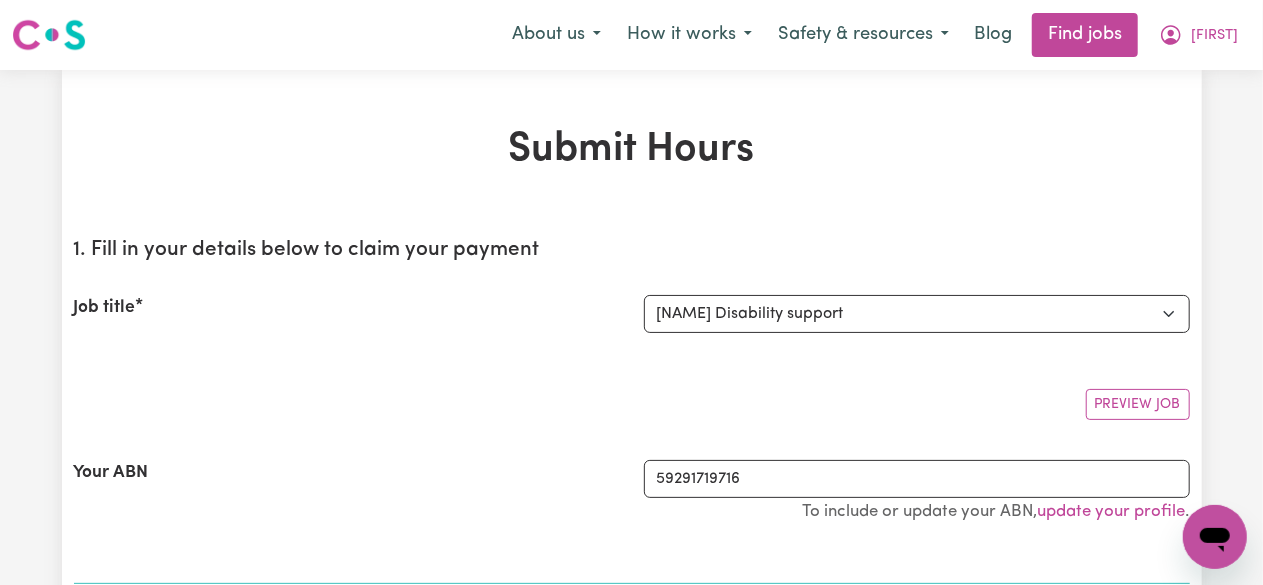 click on "1. Fill in your details below to claim your payment Job title Select the job you're submitting hours for... ([FIRST] [LAST]) Disability support Preview Job Your ABN 59291719716 To include or update your ABN, update your profile ." at bounding box center (632, 403) 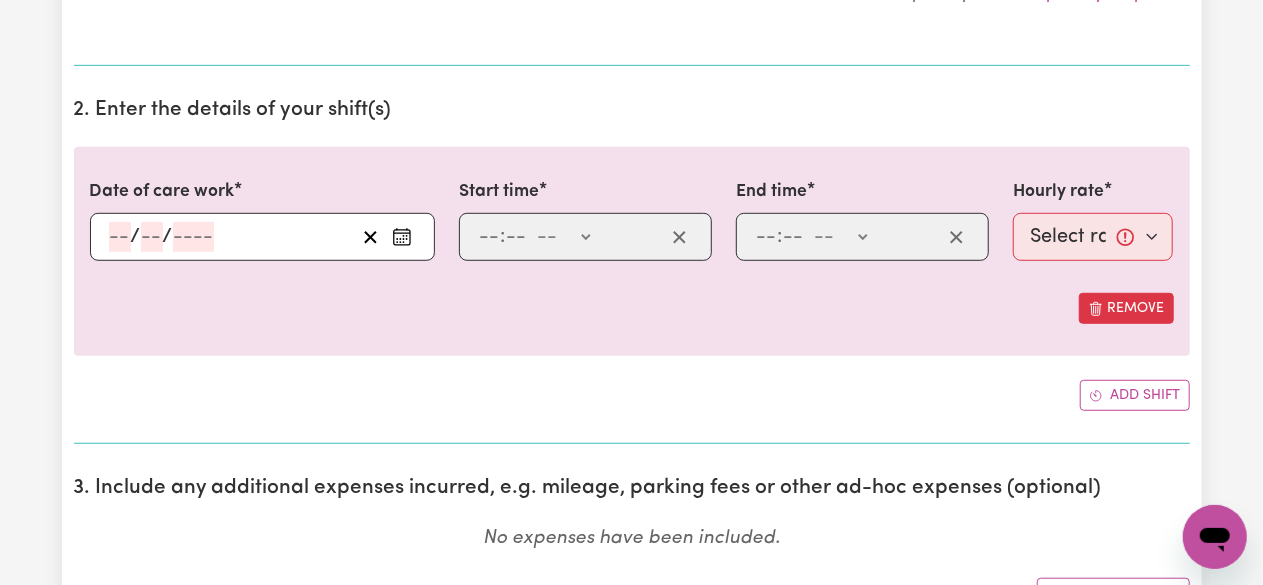scroll, scrollTop: 519, scrollLeft: 0, axis: vertical 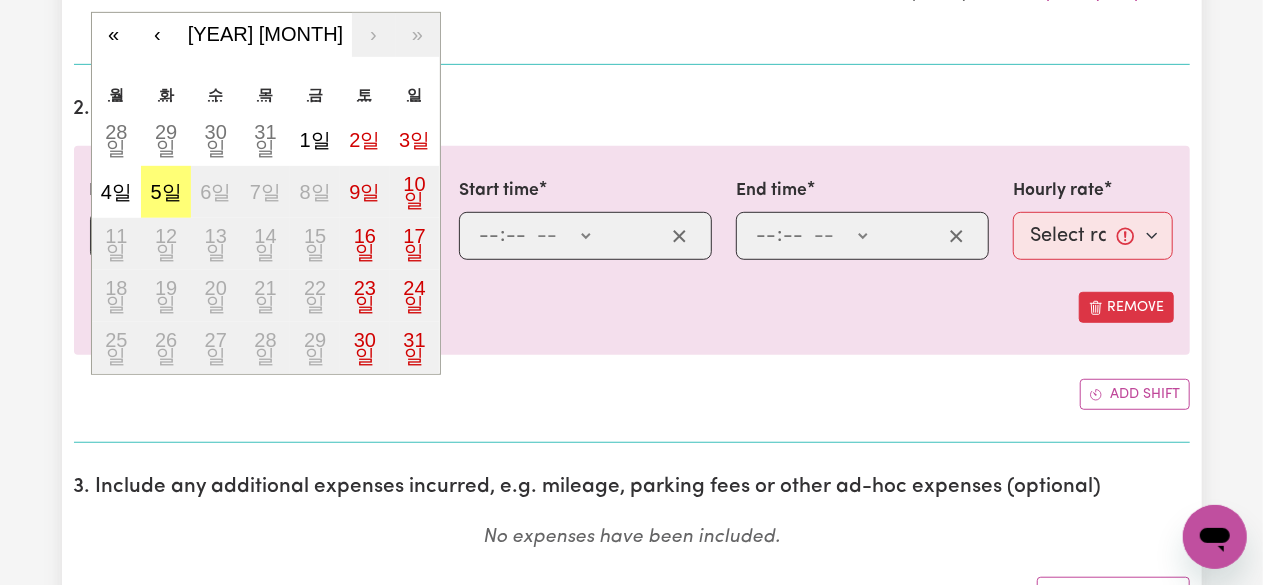 click on "/ / « ‹ [YEAR] [MONTH] › » 월 화 수 목 금 토 일 28일 29일 30일 31일 1일 2일 3일 4일 5일 6일 7일 8일 9일 10일 11일 12일 13일 14일 15일 16일 17일 18일 19일 20일 21일 22일 23일 24일 25일 26일 27일 28일 29일 30일 31일" at bounding box center [262, 236] 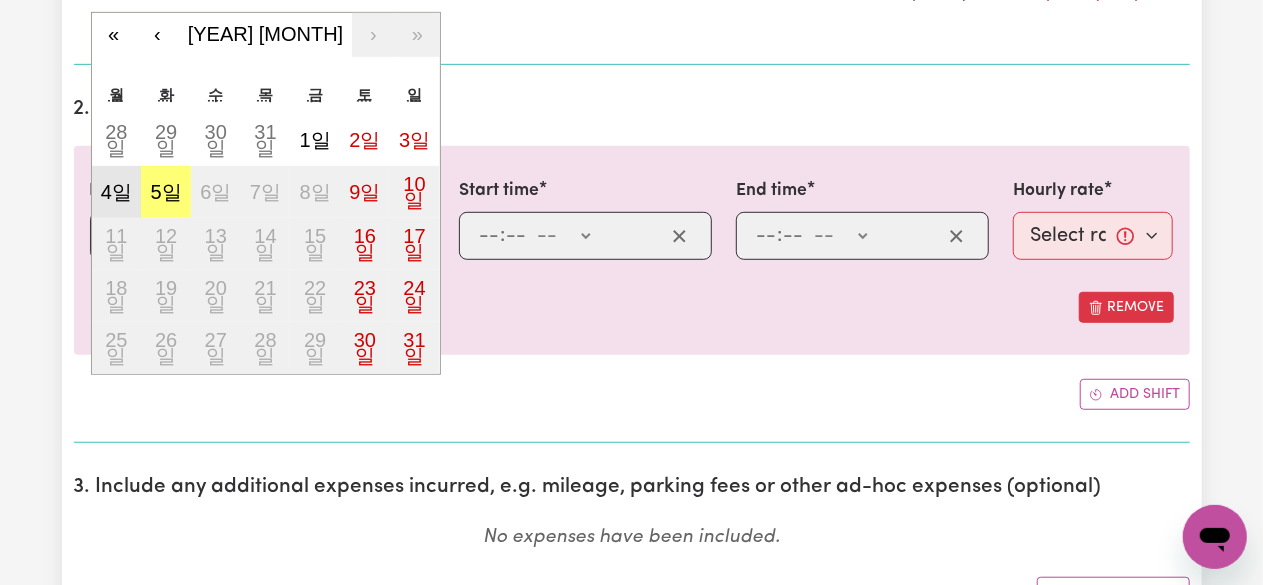 click on "4일" at bounding box center [116, 192] 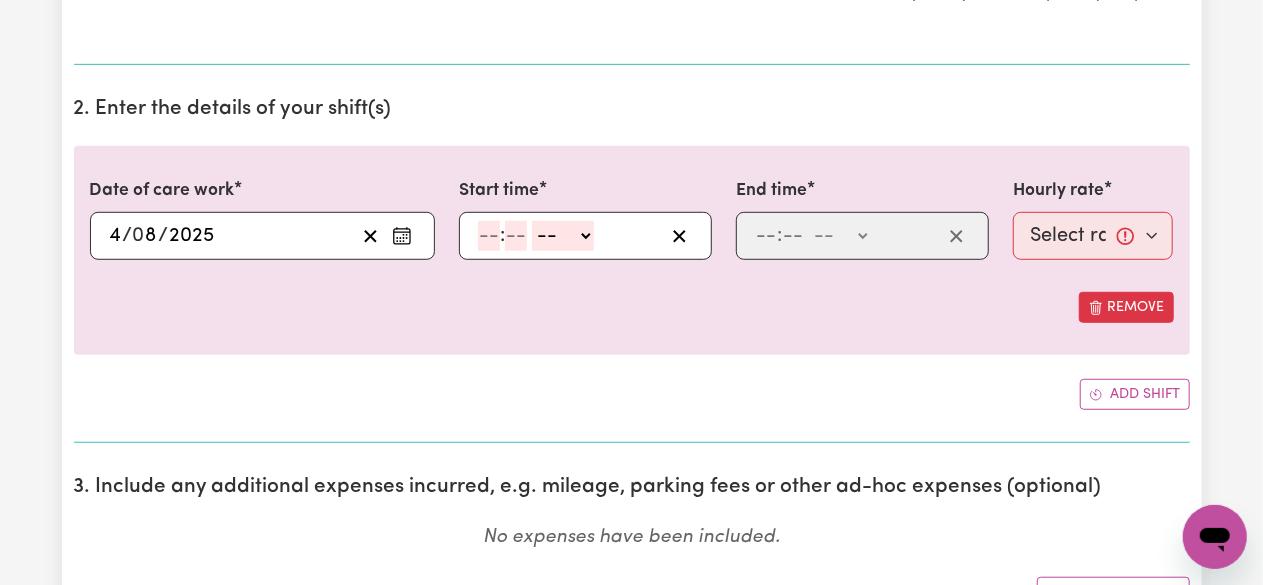 click 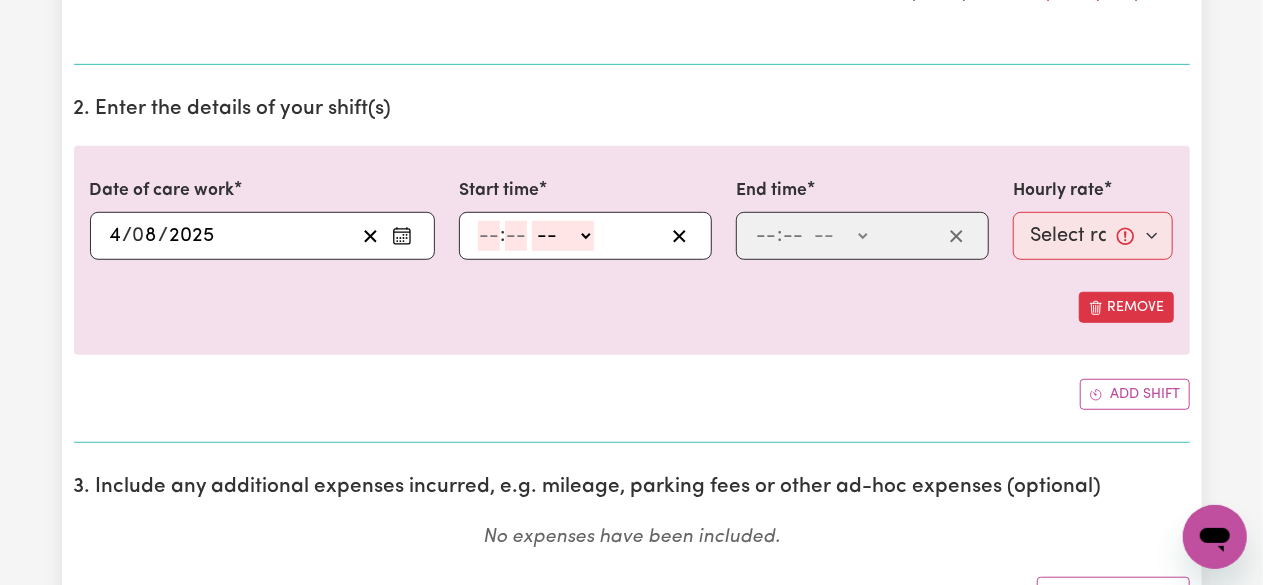 select on "pm" 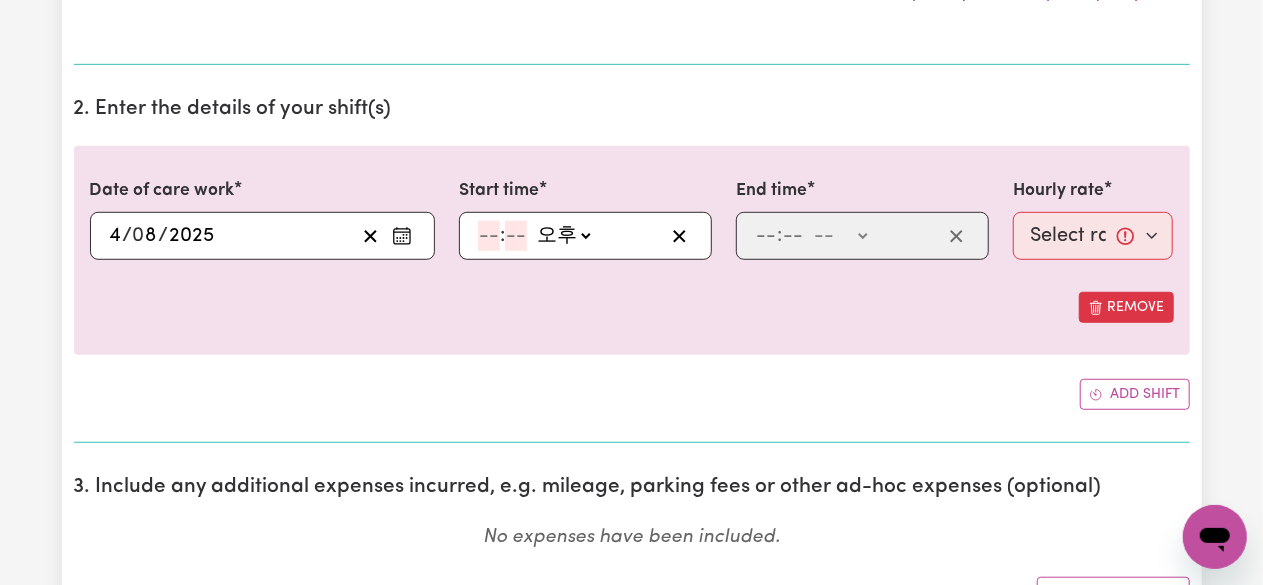 click on "-- 오전 오후" 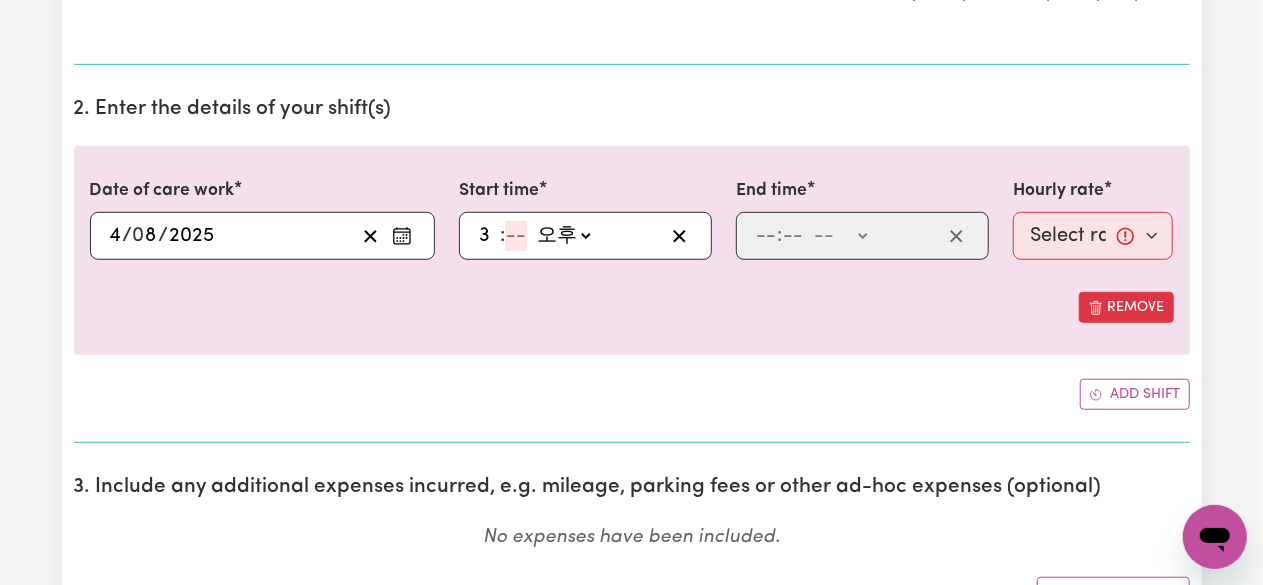 type on "3" 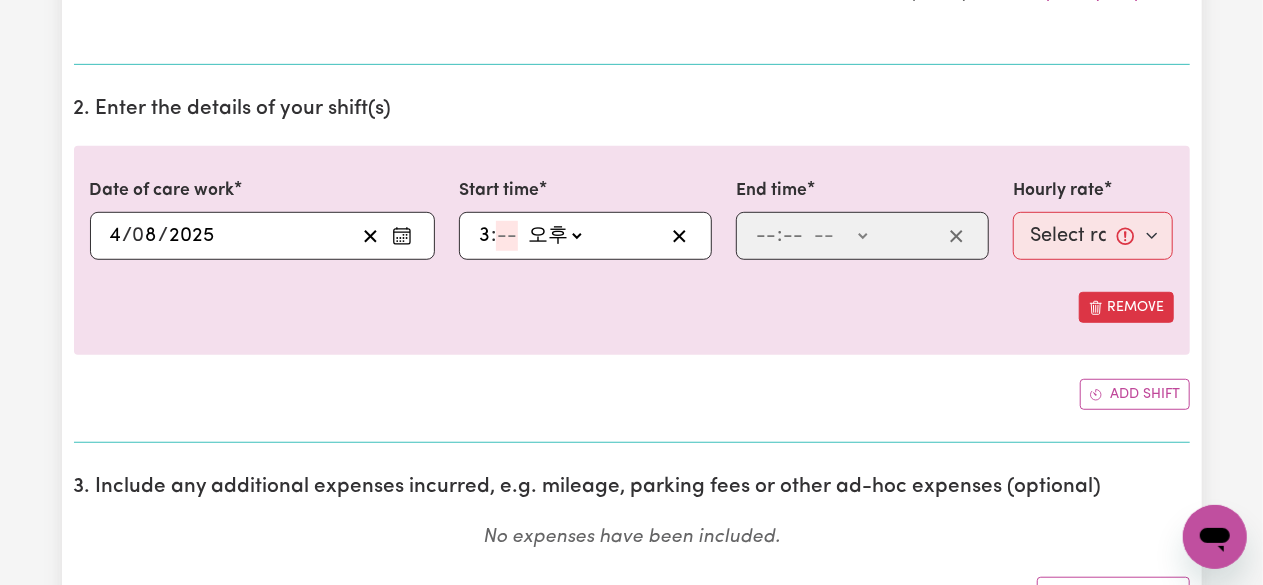 type on "15:00" 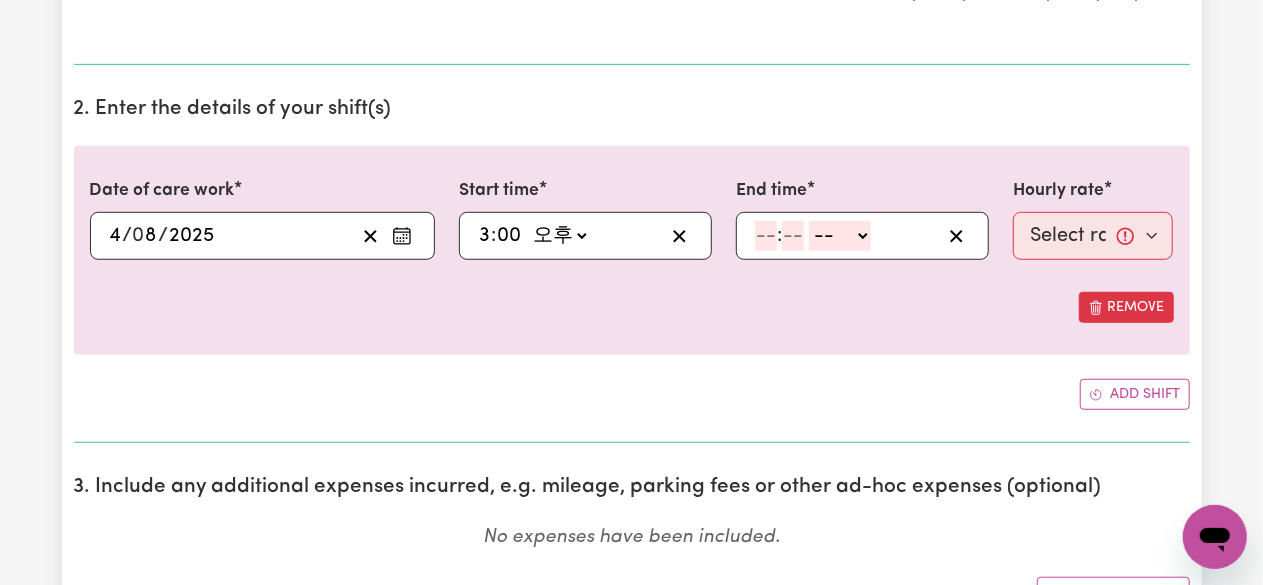 type on "00" 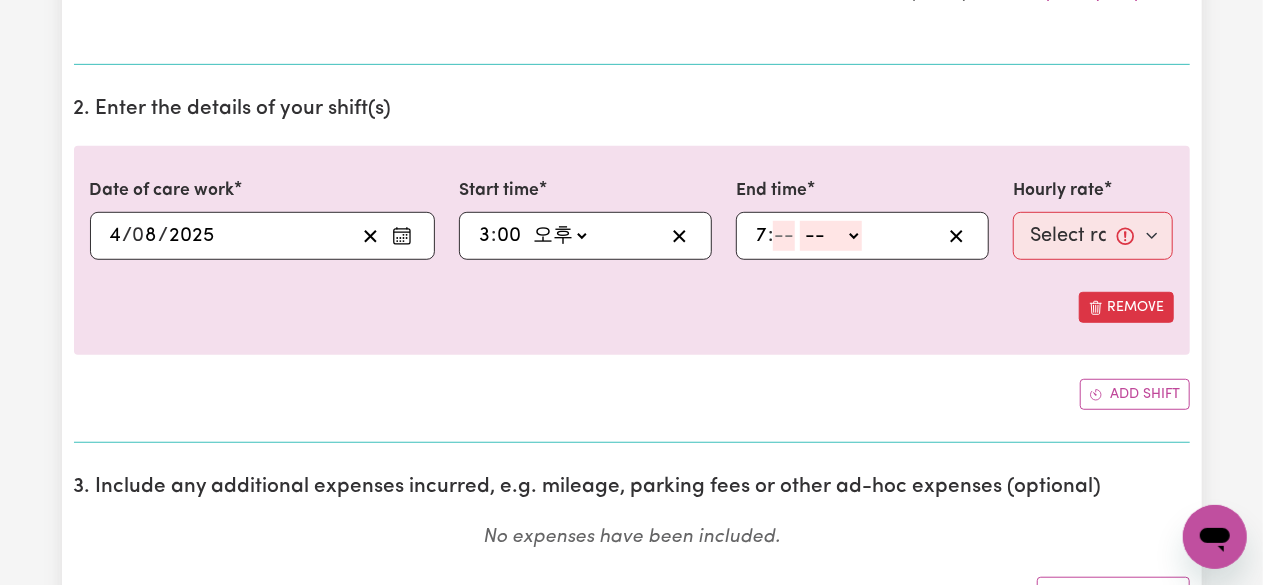 type on "7" 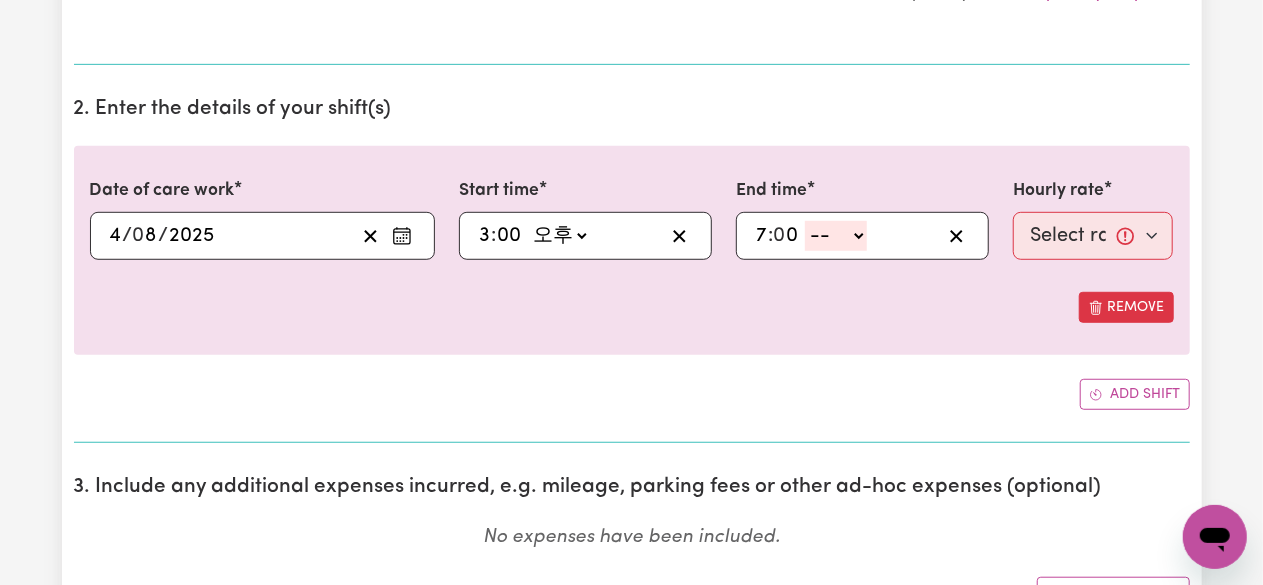 type on "0" 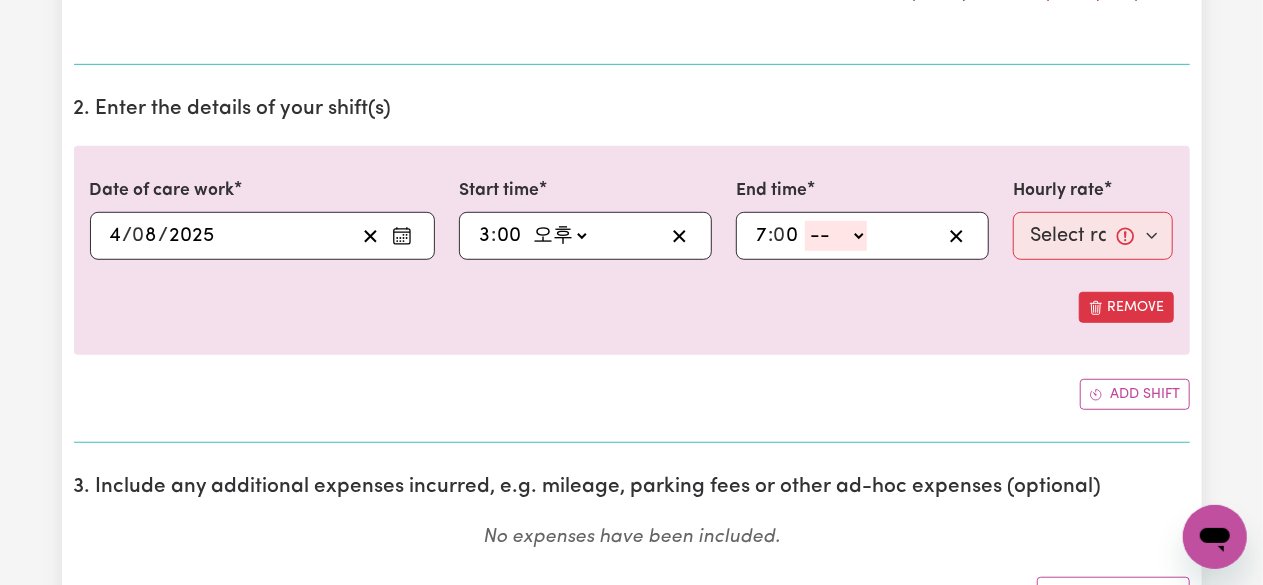 select on "pm" 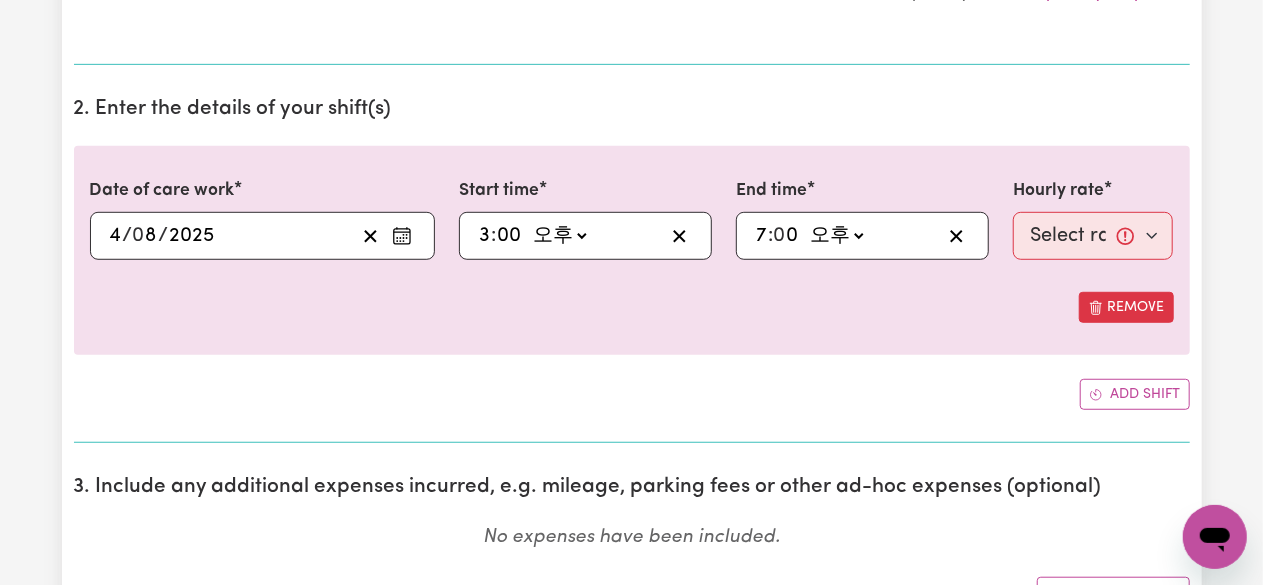 click on "-- 오전 오후" 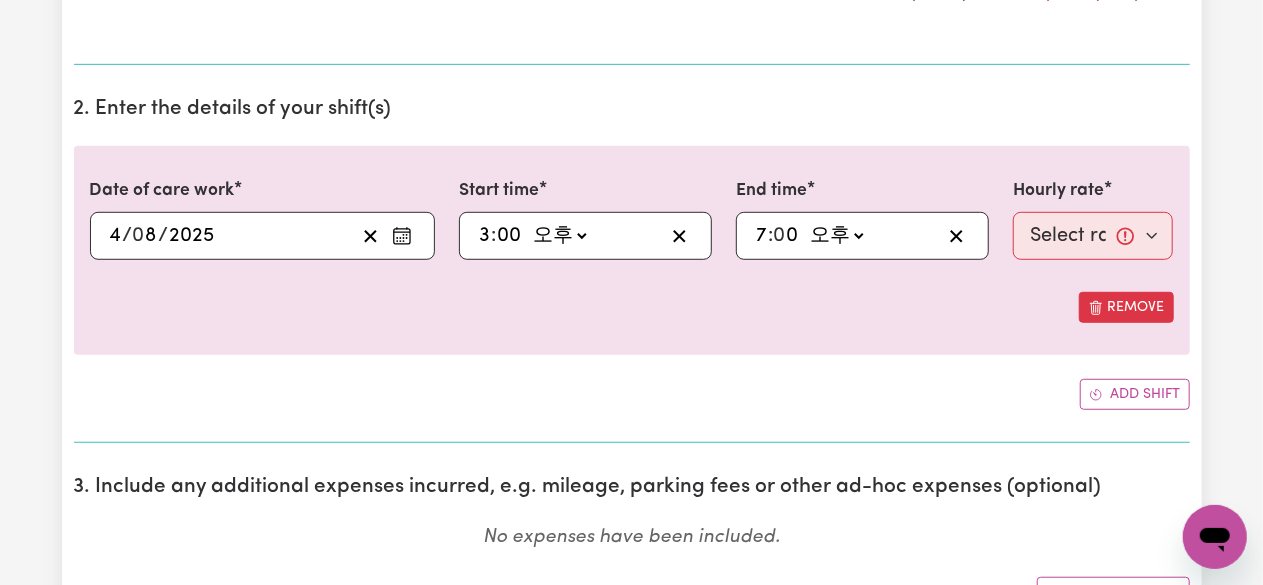 type on "19:00" 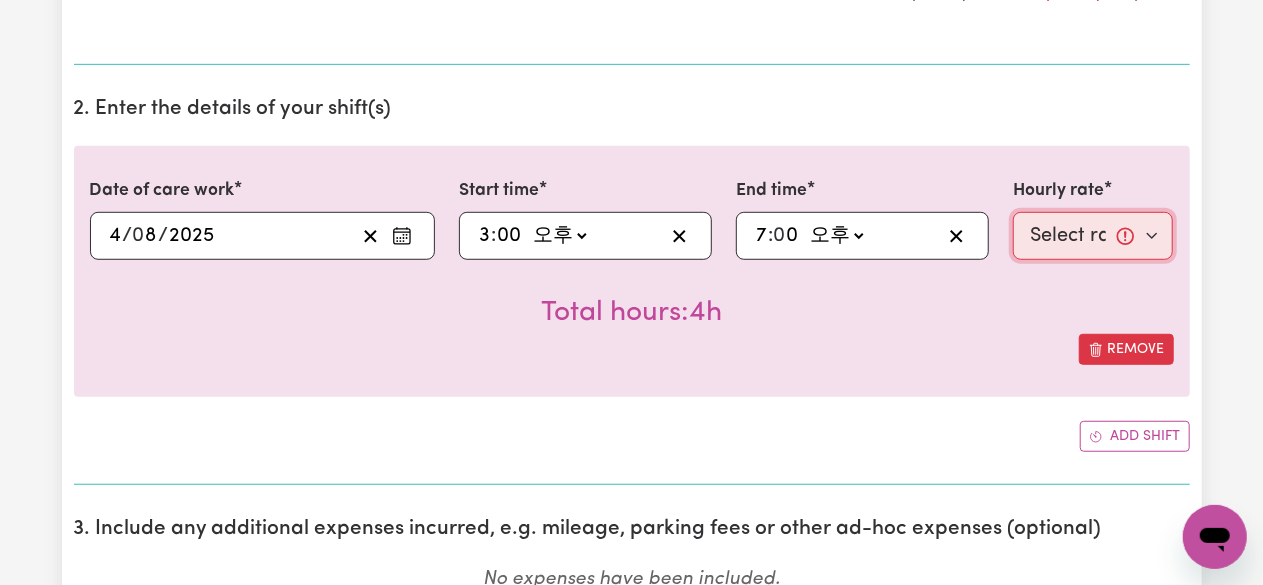 click on "Select rate... $44.70 (Weekday) $62.69 (Saturday) $80.71 (Sunday) $98.61 (Public Holiday) $44.70 (Evening Care) $236.97 (Overnight)" at bounding box center [1093, 236] 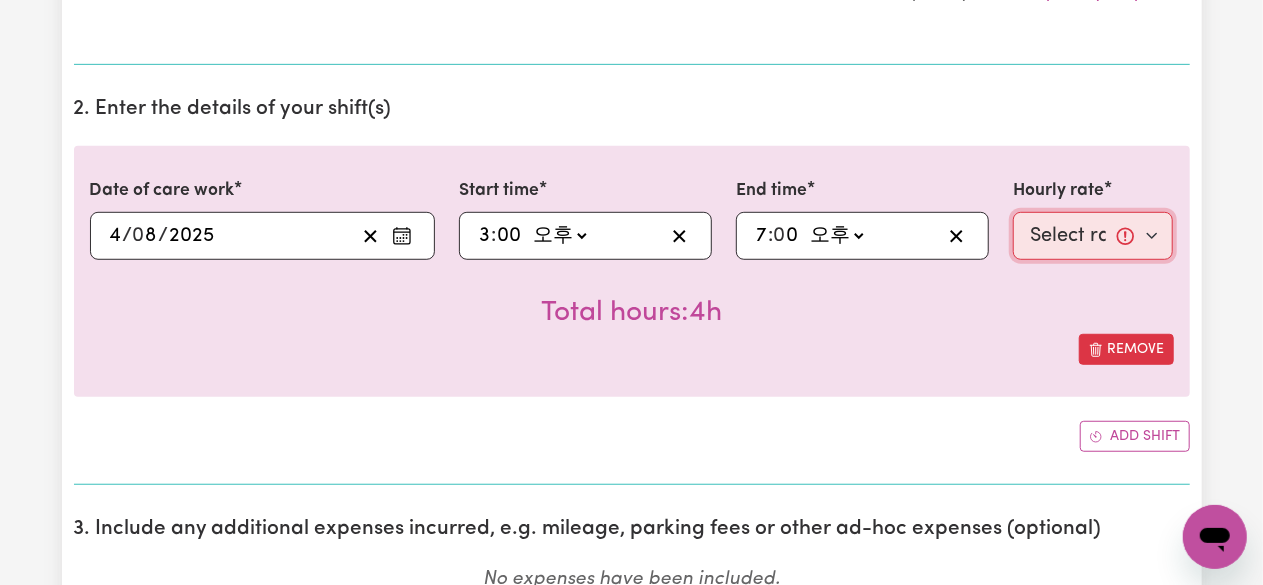 select on "44.7-Weekday" 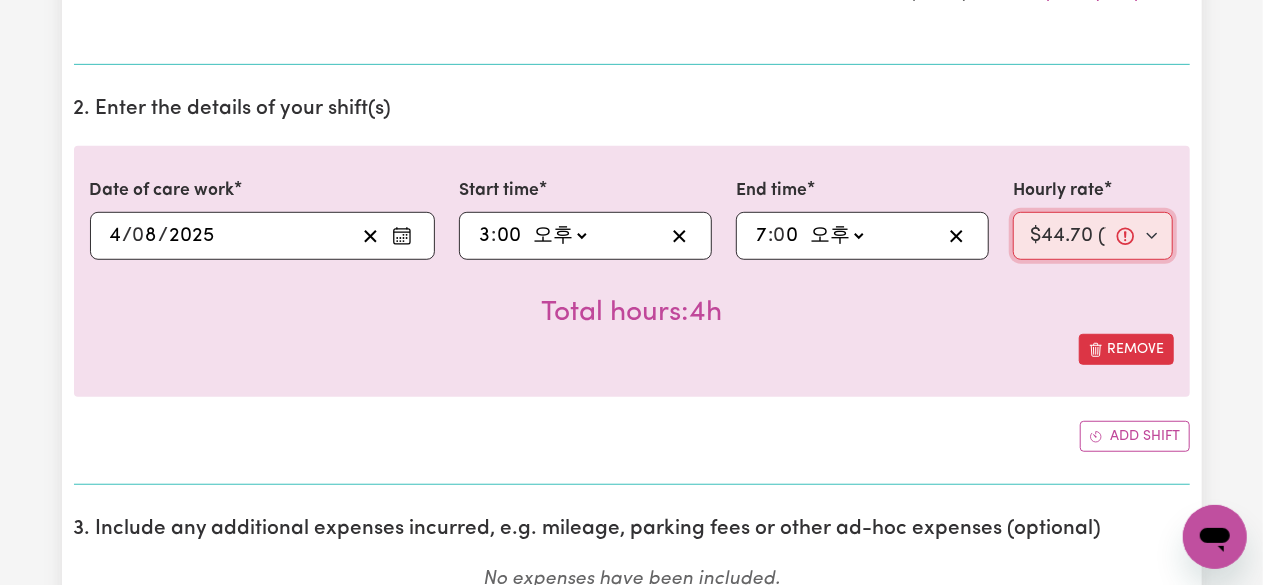 click on "Select rate... $44.70 (Weekday) $62.69 (Saturday) $80.71 (Sunday) $98.61 (Public Holiday) $44.70 (Evening Care) $236.97 (Overnight)" at bounding box center [1093, 236] 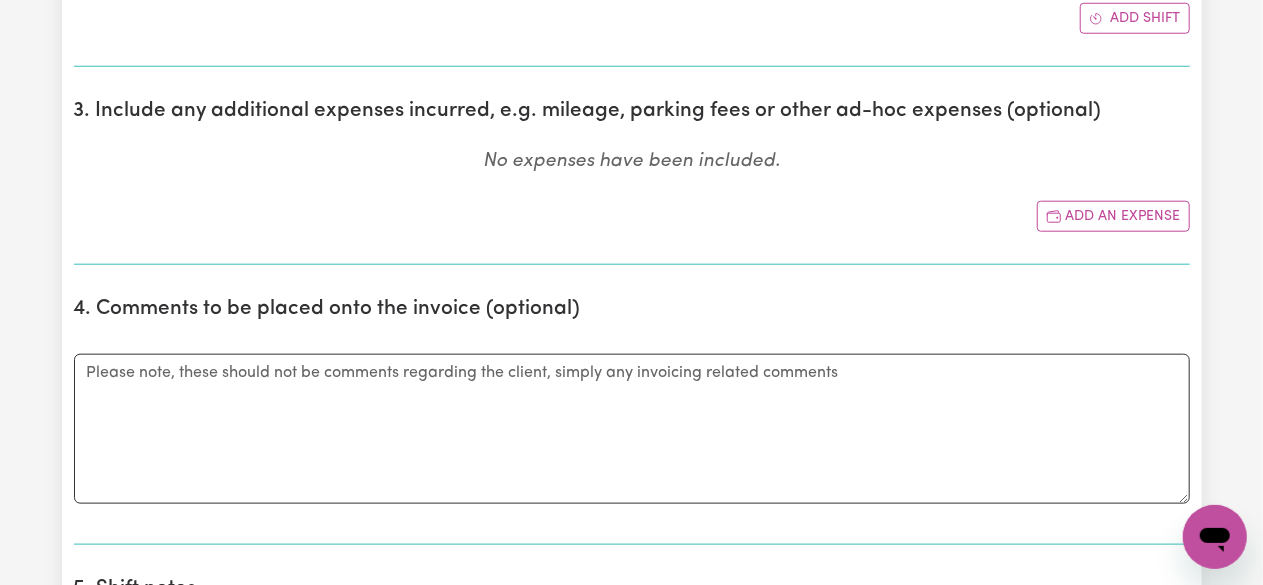 scroll, scrollTop: 946, scrollLeft: 0, axis: vertical 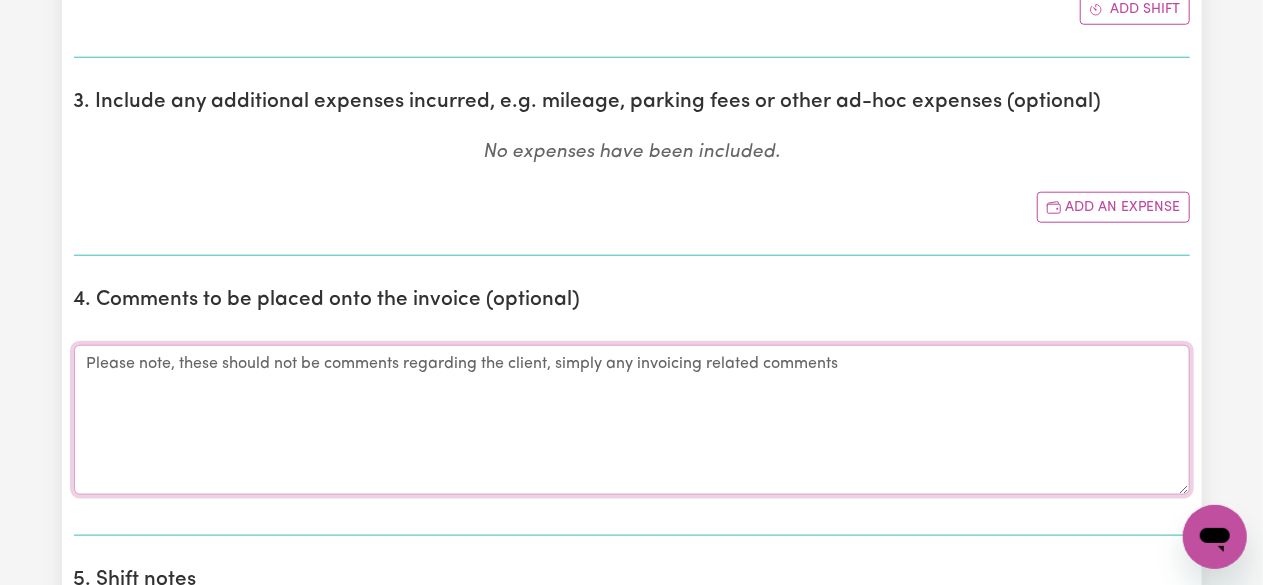 click on "Comments" at bounding box center [632, 420] 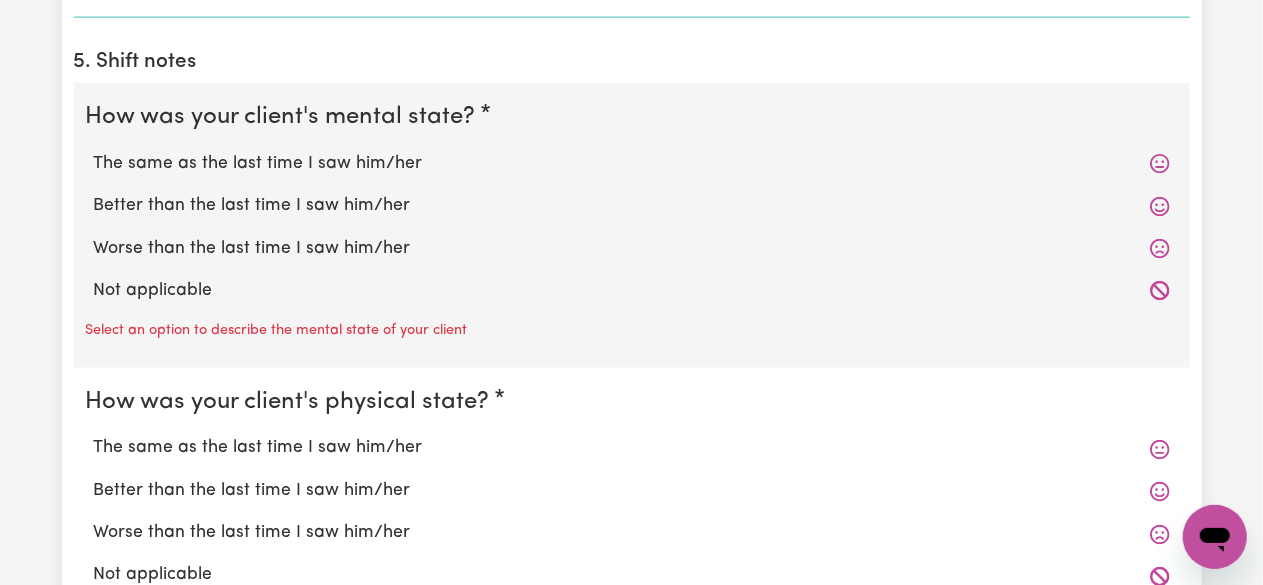 scroll, scrollTop: 1465, scrollLeft: 0, axis: vertical 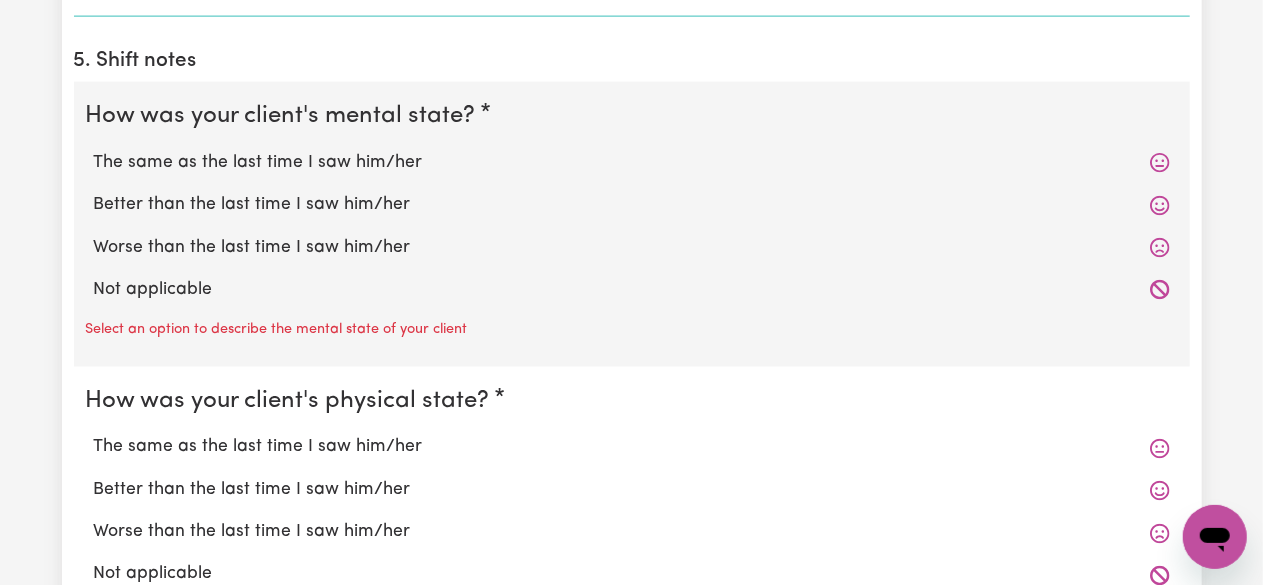 click 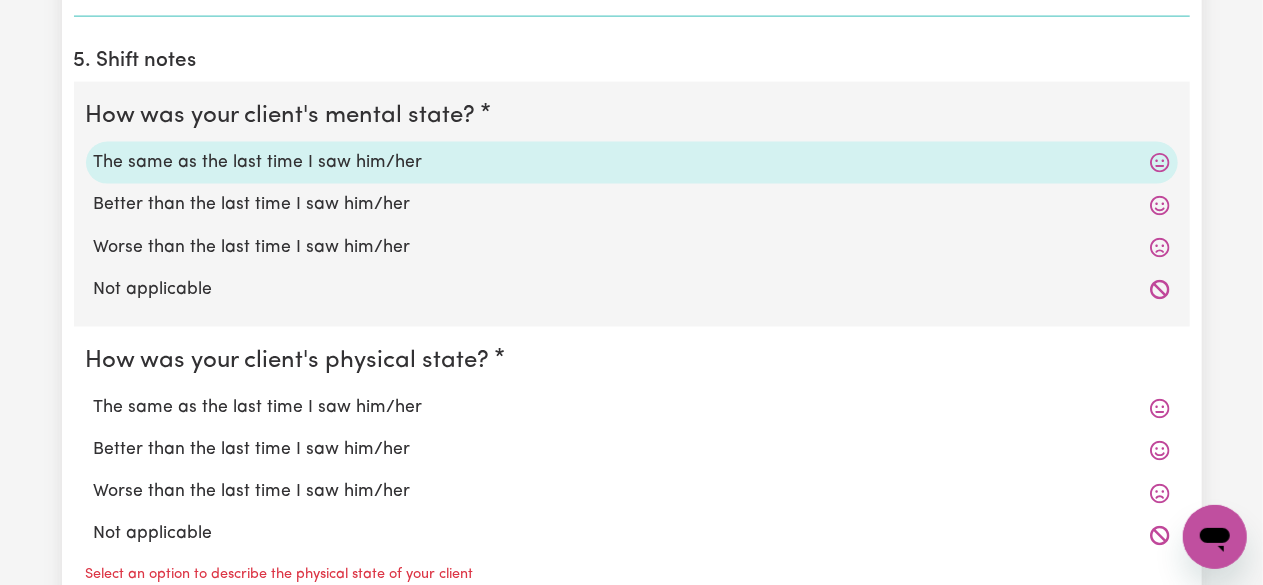 scroll, scrollTop: 1581, scrollLeft: 0, axis: vertical 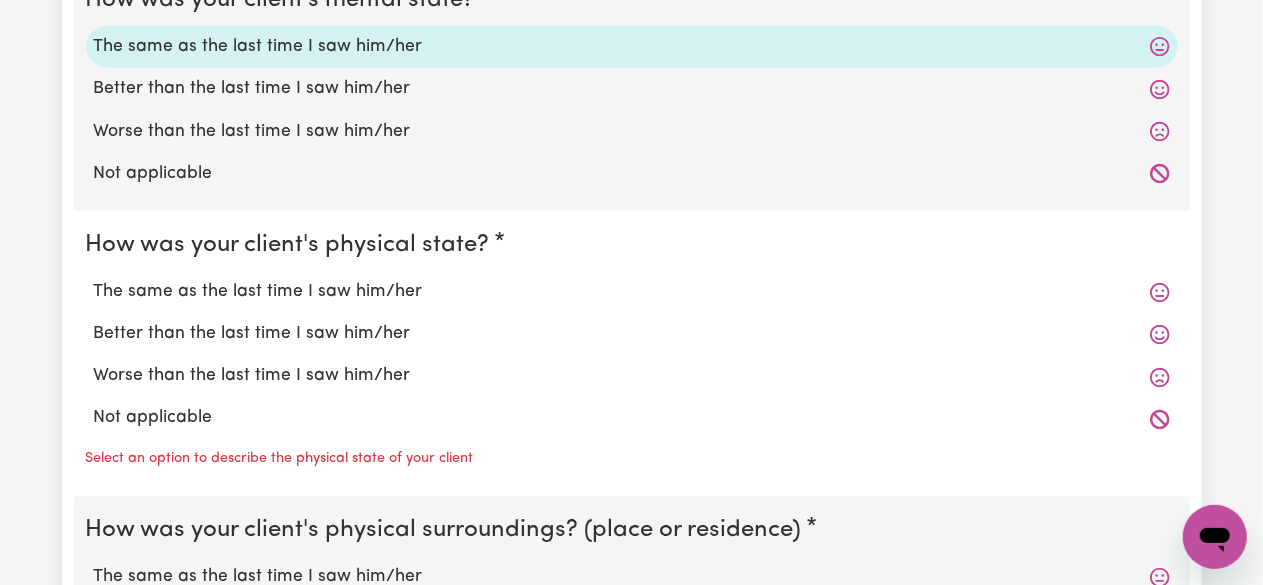 click on "The same as the last time I saw him/her" at bounding box center (632, 292) 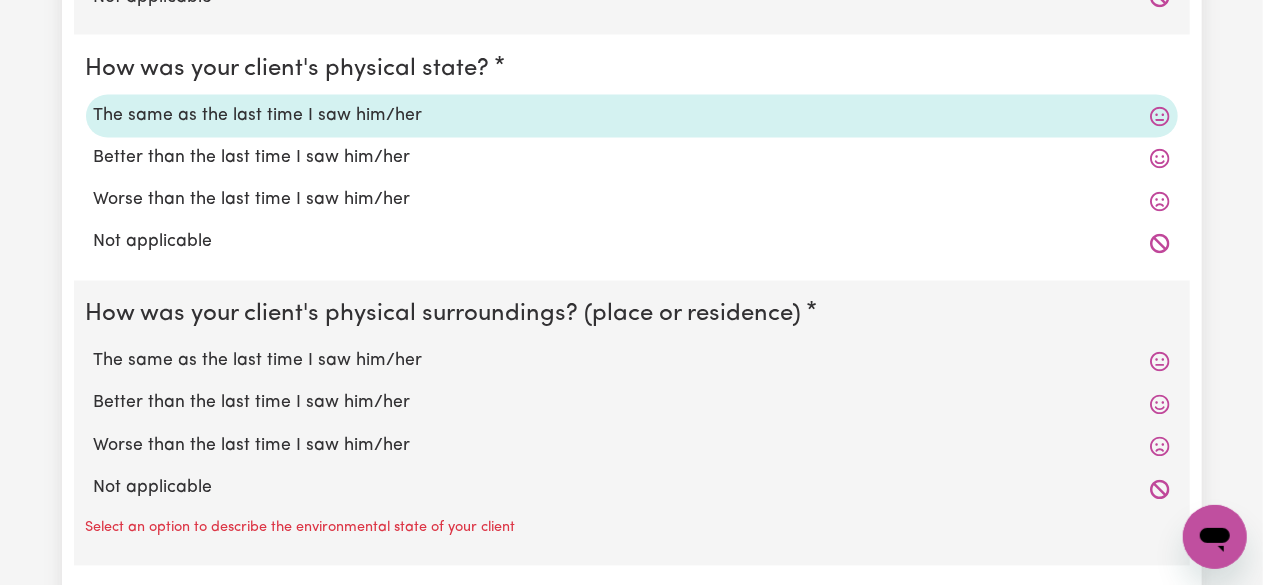 scroll, scrollTop: 1758, scrollLeft: 0, axis: vertical 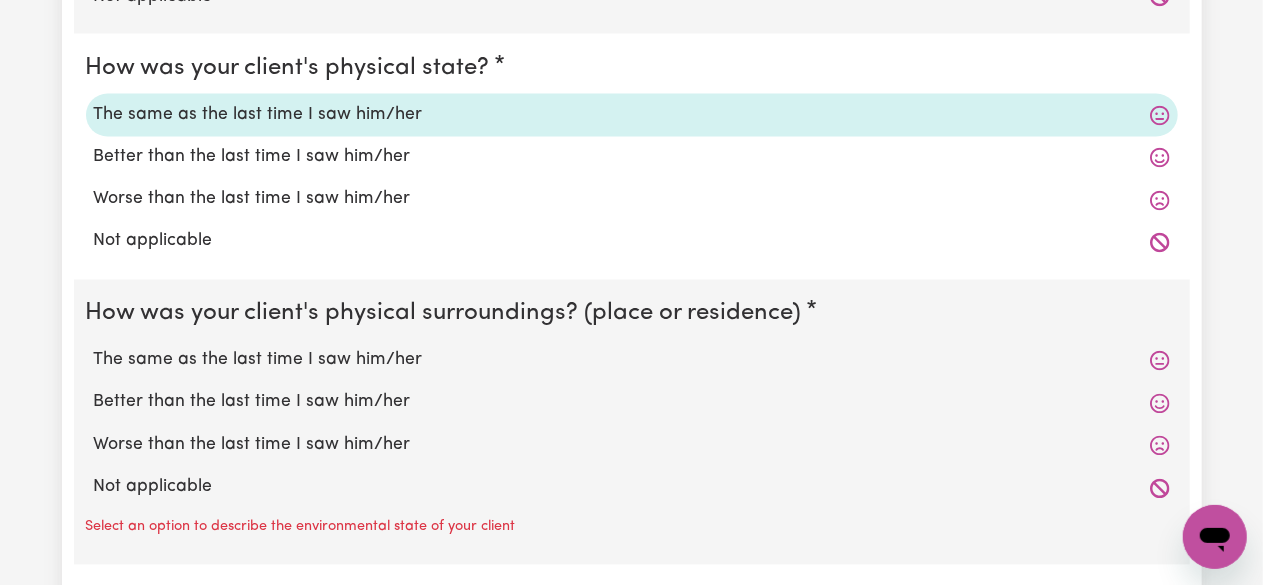 click on "The same as the last time I saw him/her" at bounding box center (632, 361) 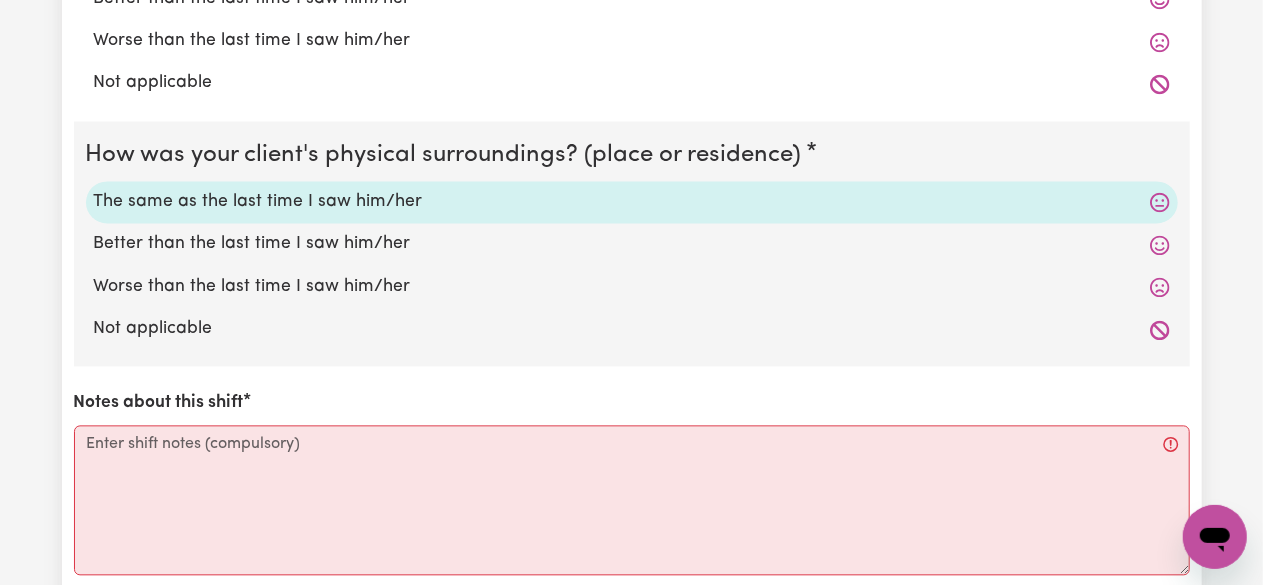 scroll, scrollTop: 1960, scrollLeft: 0, axis: vertical 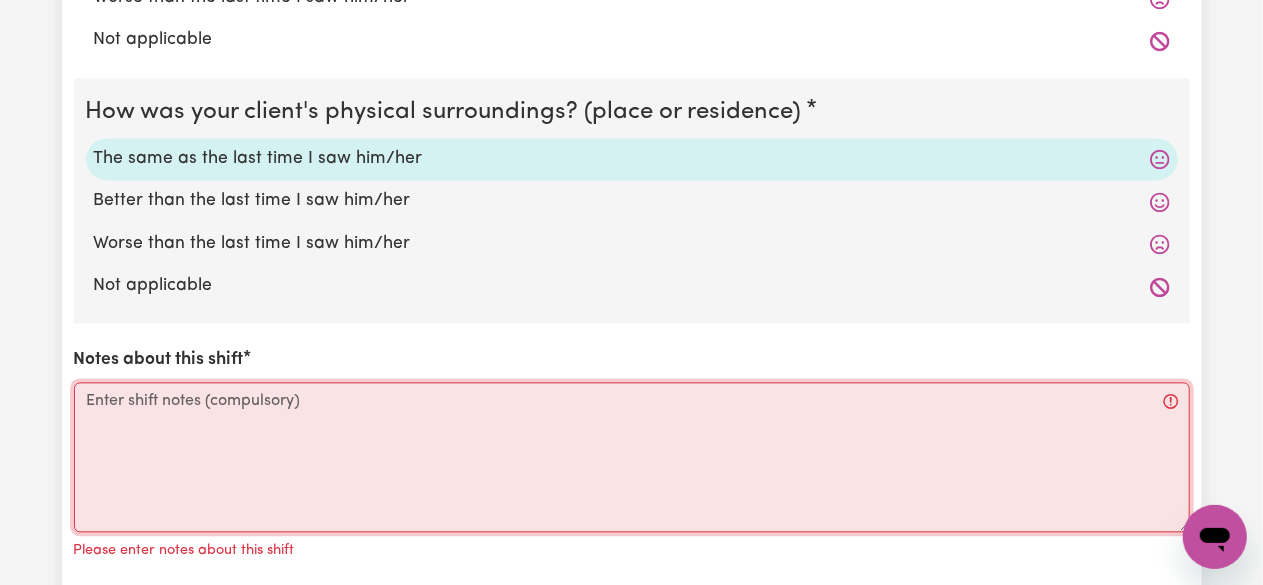 click on "Notes about this shift" at bounding box center (632, 457) 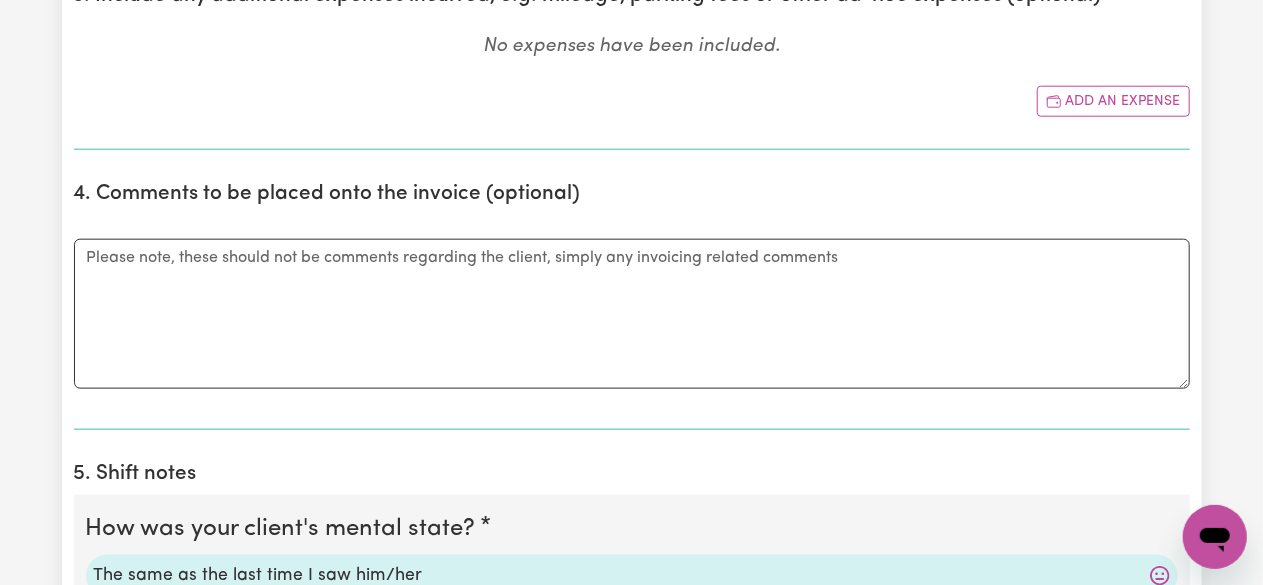 scroll, scrollTop: 970, scrollLeft: 0, axis: vertical 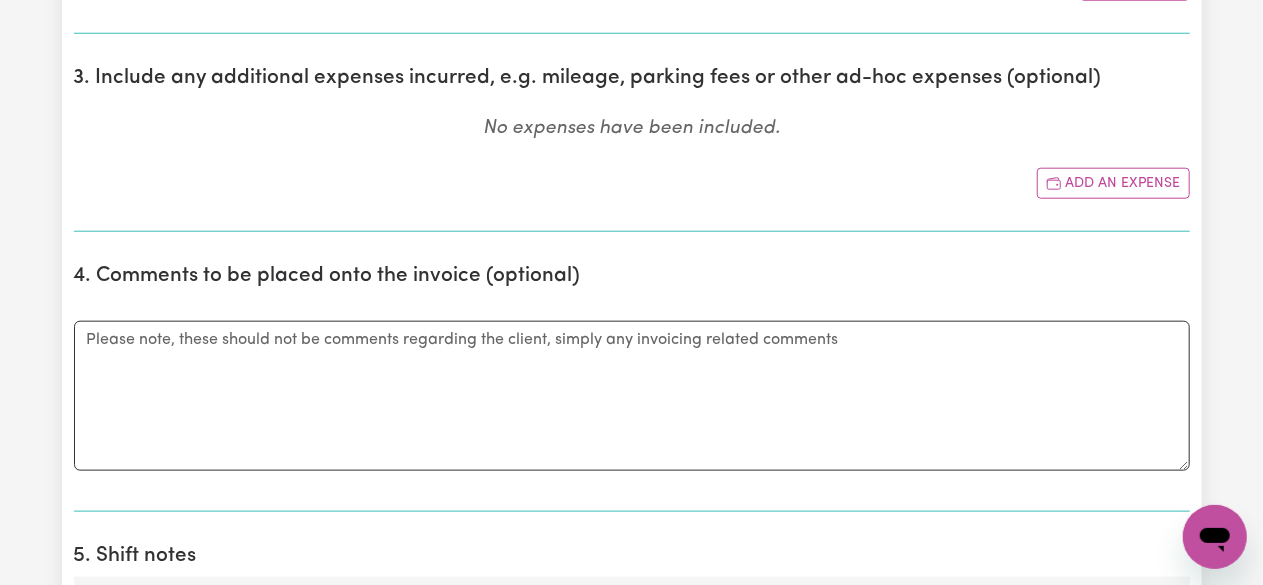type on "[FIRST] remained awake following OP and appointment.
No complaints of pain. Completed minor tasks, including sending and receiving several emails, before focusing on watching videos in bed. Appetite appeared reduced today; offered a few pastries and some chocolate. Room temperature maintained at a comfortable level; patient did not report feeling cold or hot." 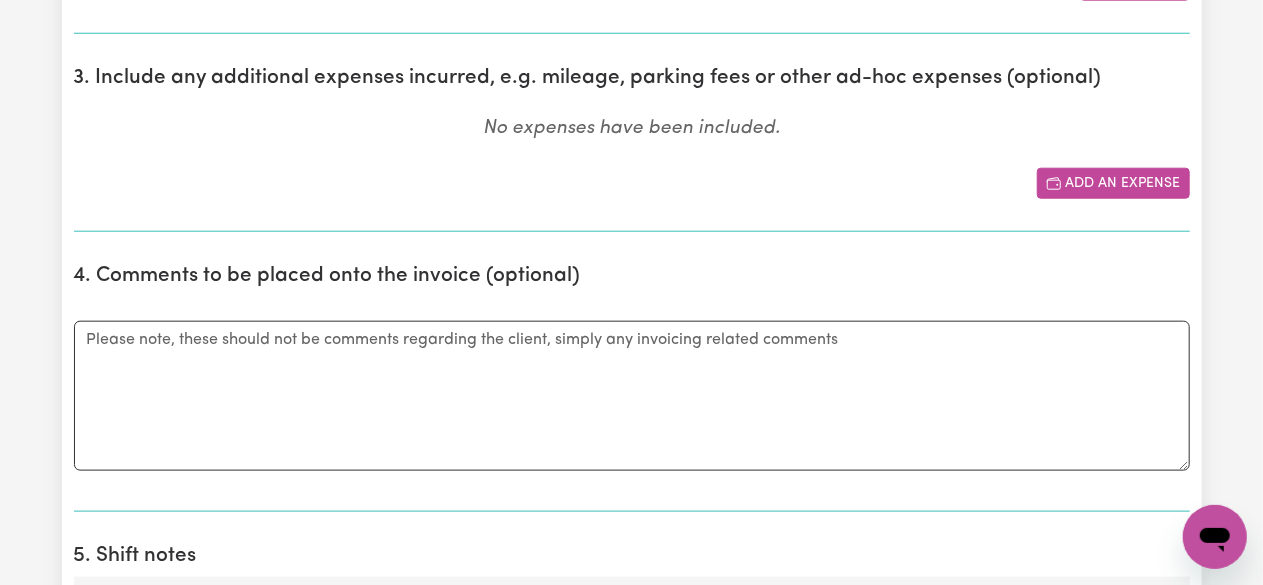 click on "Add an expense" at bounding box center [1113, 183] 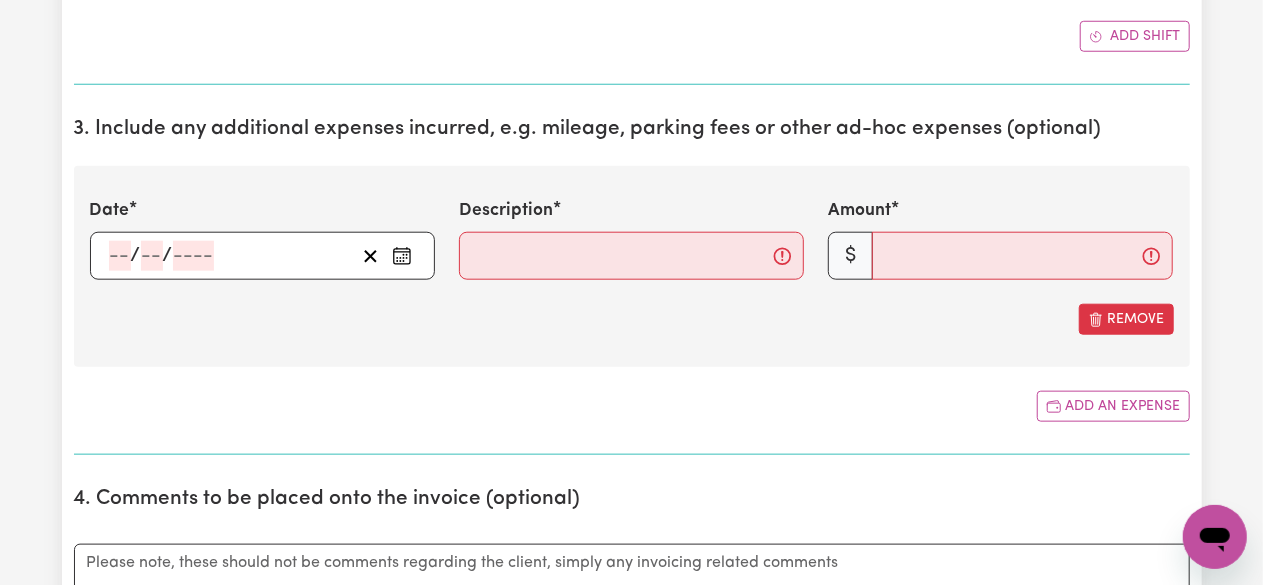scroll, scrollTop: 917, scrollLeft: 0, axis: vertical 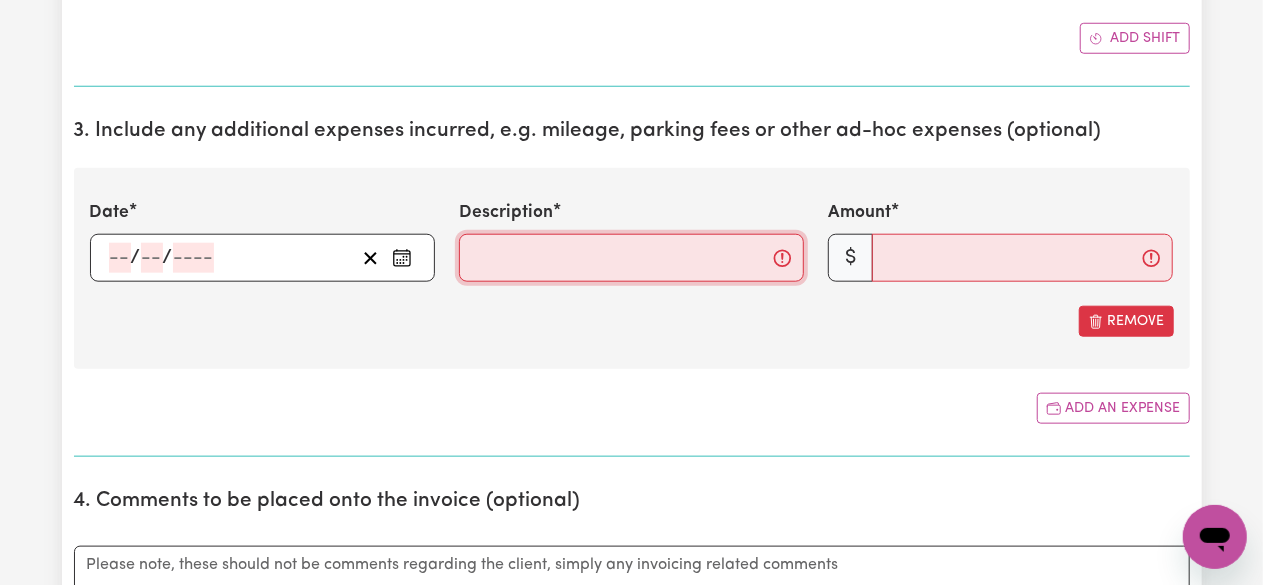 click on "Description" at bounding box center (631, 258) 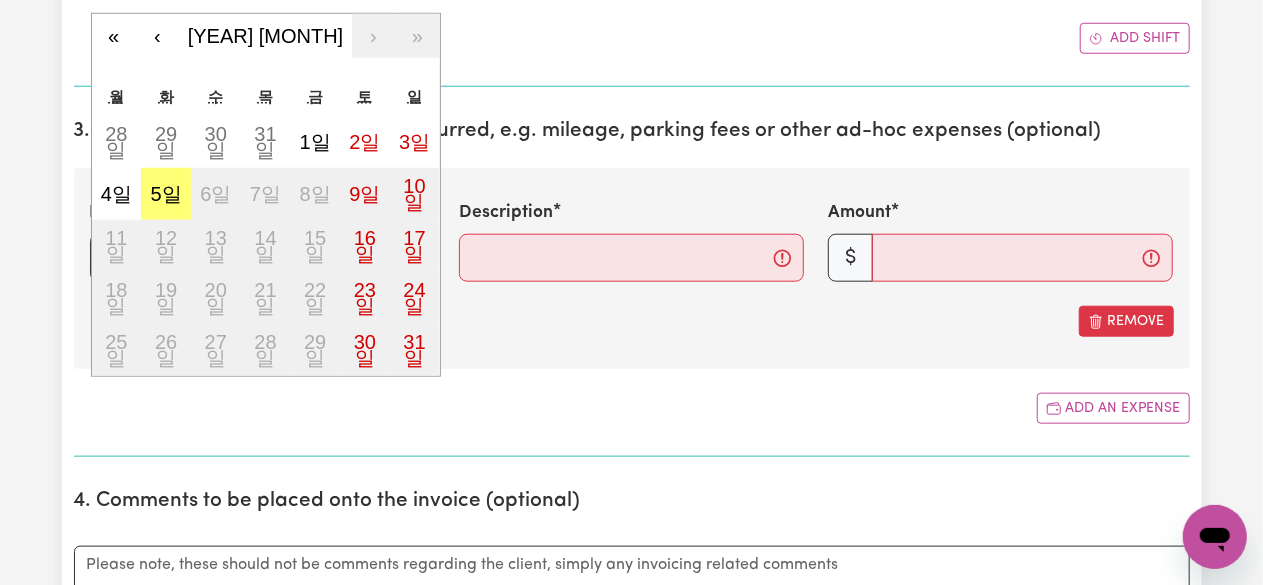 click on "/ / « ‹ [YEAR] [MONTH] › » 월 화 수 목 금 토 일 28일 29일 30일 31일 1일 2일 3일 4일 5일 6일 7일 8일 9일 10일 11일 12일 13일 14일 15일 16일 17일 18일 19일 20일 21일 22일 23일 24일 25일 26일 27일 28일 29일 30일 31일" at bounding box center [262, 258] 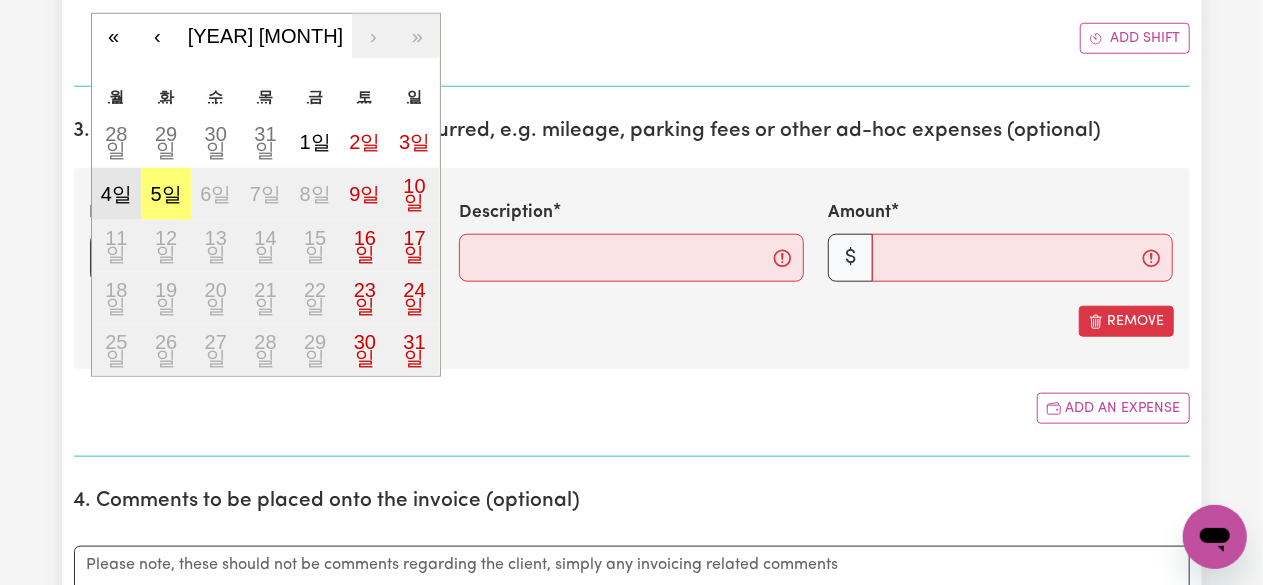 click on "4일" at bounding box center (116, 194) 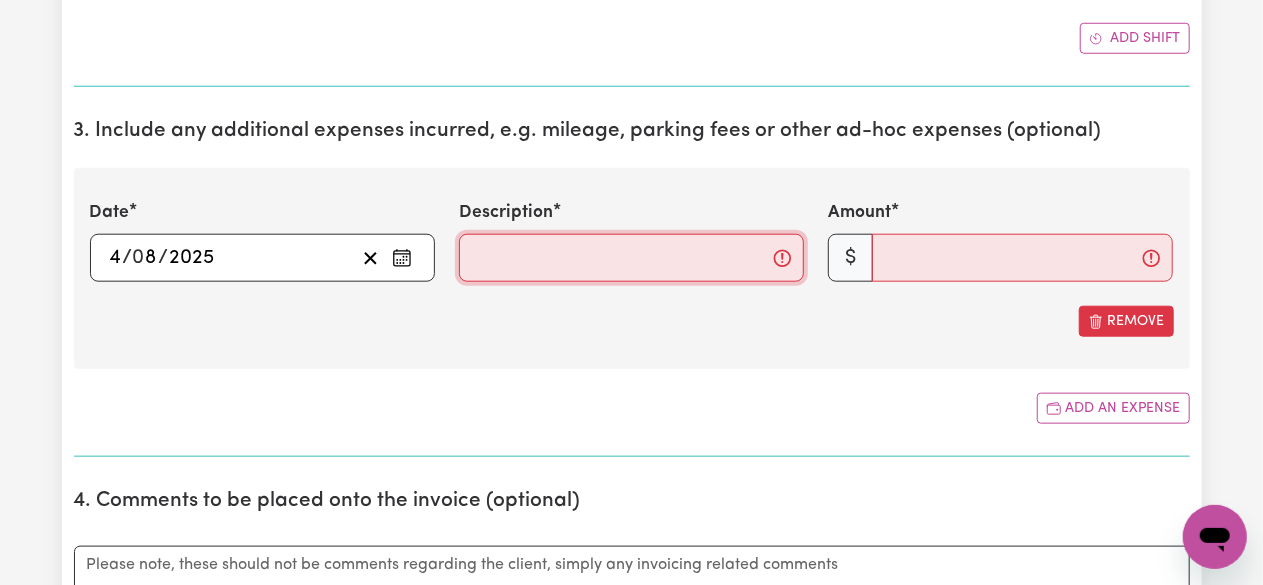 click on "Description" at bounding box center [631, 258] 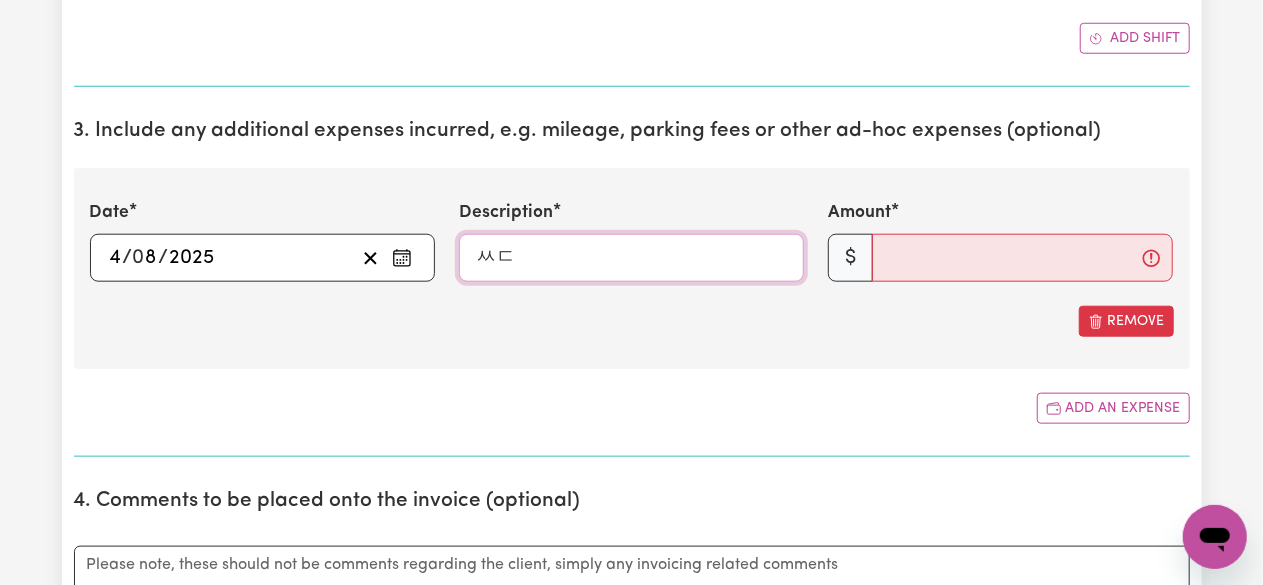 type on "ㅆ" 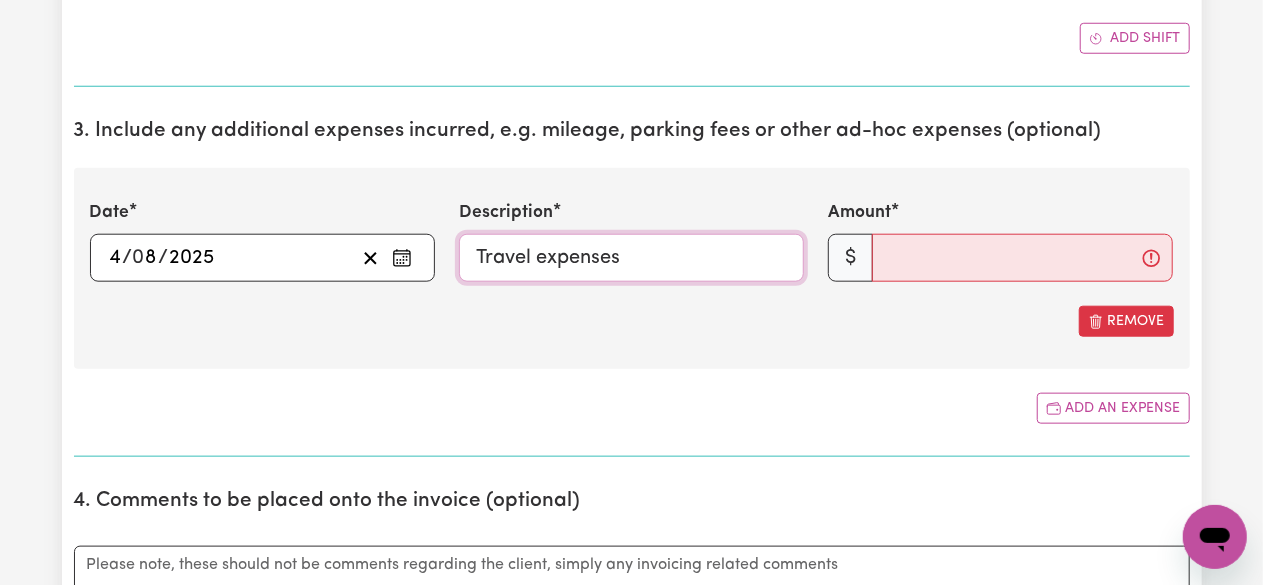 type on "Travel expenses" 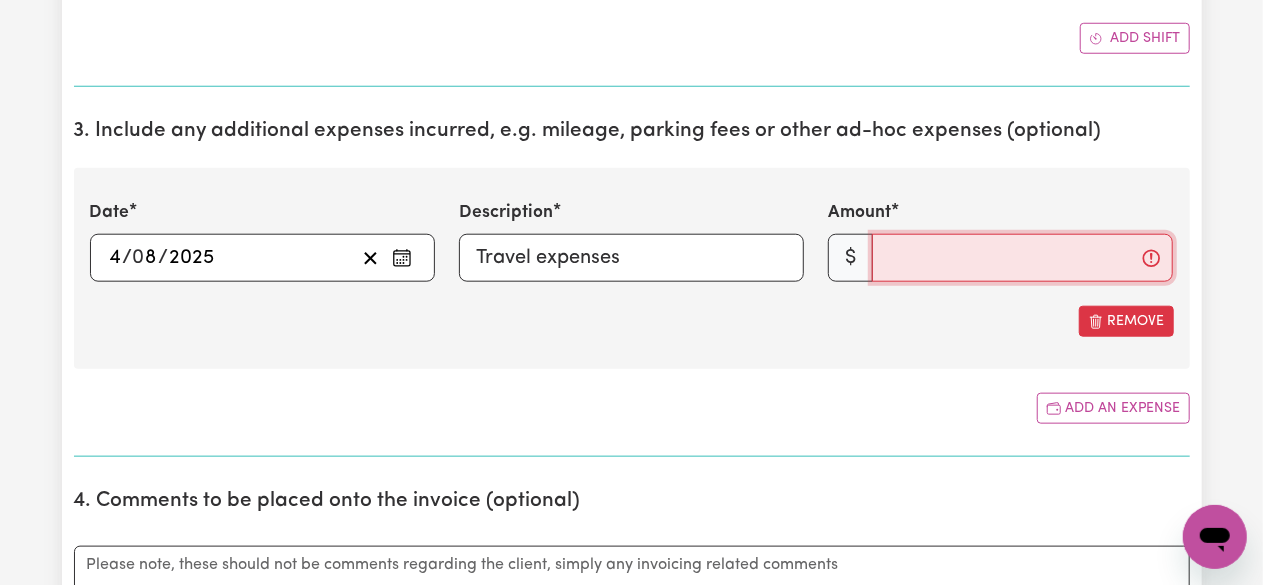 click on "Amount" at bounding box center (1022, 258) 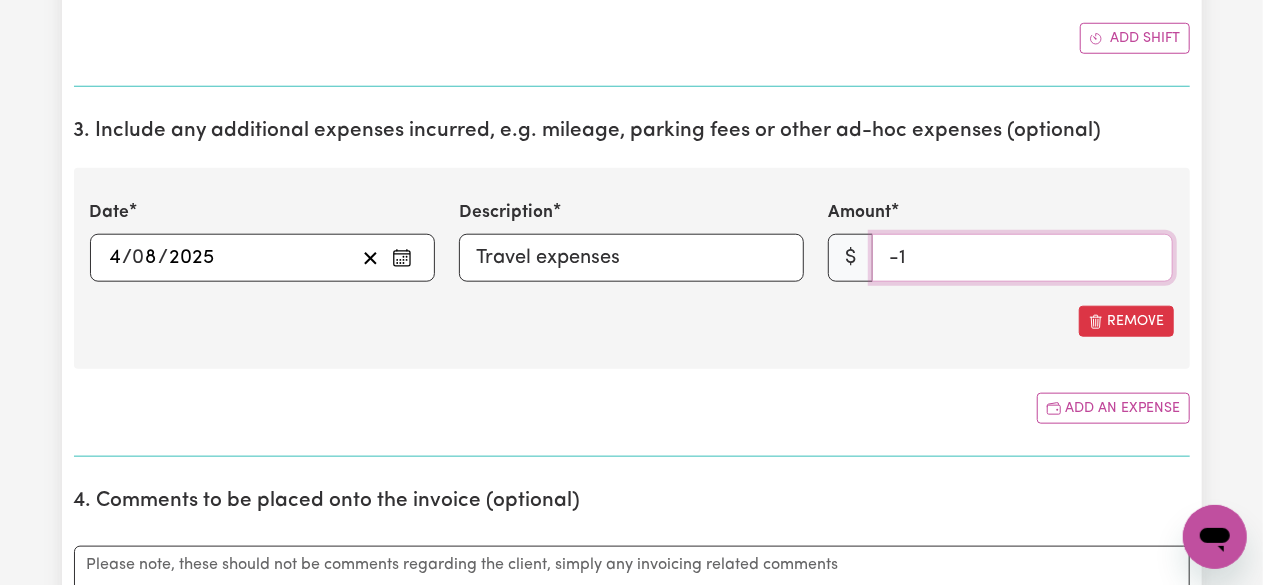 type on "-1" 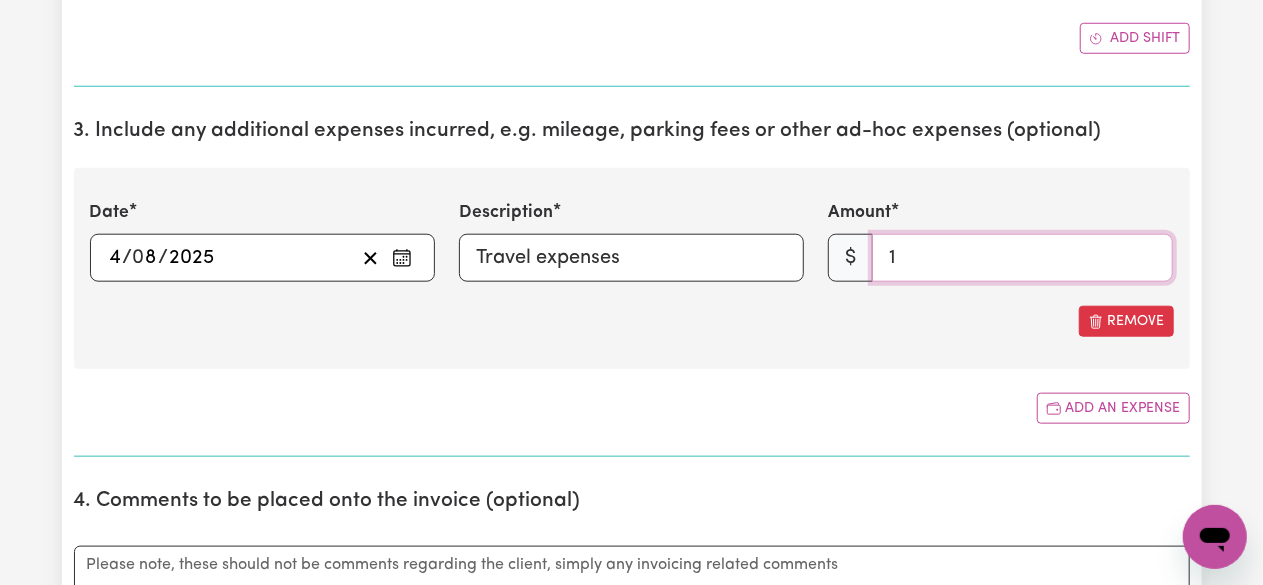click on "1" at bounding box center (1022, 258) 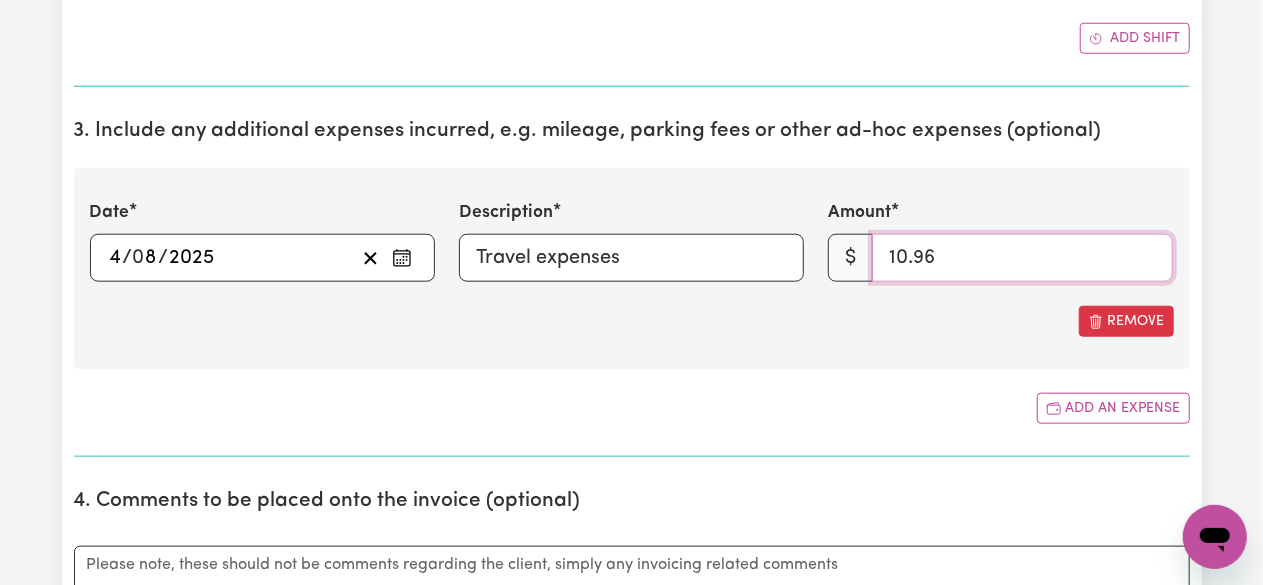 type on "10.96" 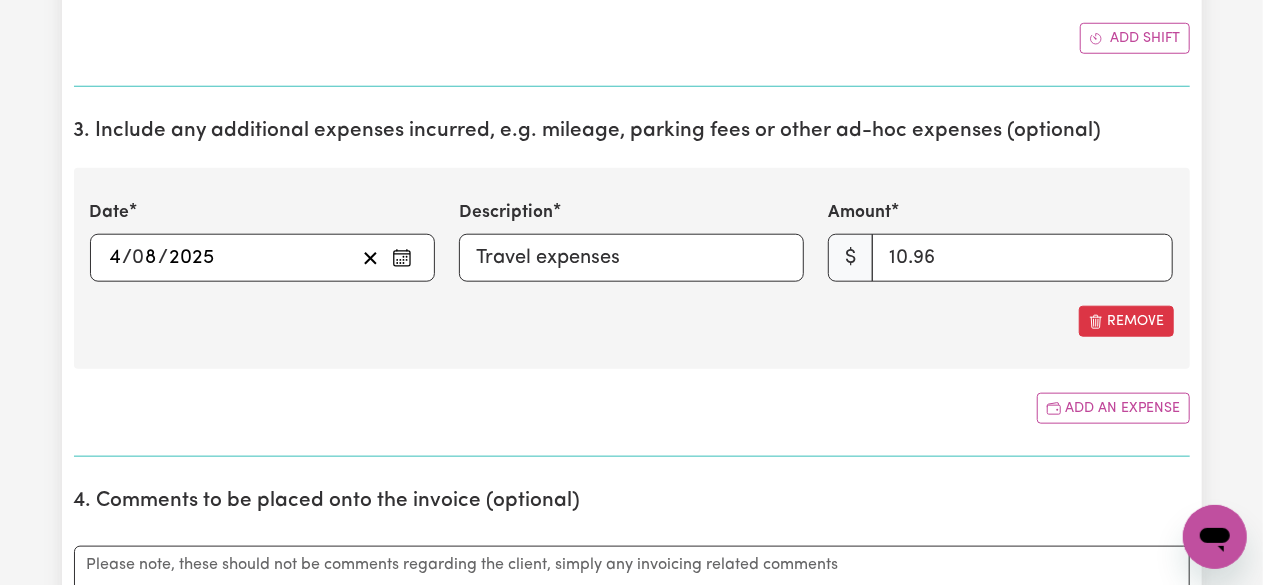 click on "Submit Hours 1. Fill in your details below to claim your payment Job title Select the job you're submitting hours for... [NAME] Disability support Preview Job Your ABN [NUMBER] To include or update your ABN, update your profile. 2. Enter the details of your shift(s) Date of care work [DATE] [DATE] « ‹ [YEAR] [MONTH] › » 월 화 수 목 금 토 일 28일 29일 30일 31일 1일 2일 3일 4일 5일 6일 7일 8일 9일 10일 11일 12일 13일 14일 15일 16일 17일 18일 19일 20일 21일 22일 23일 24일 25일 26일 27일 28일 29일 30일 31일 Start time [TIME] : [TIME] 오전 오후 End time [TIME] : [TIME] 오전 오후 Hourly rate Select rate... $44.70 (Weekday) $62.69 (Saturday) $80.71 (Sunday) $98.61 (Public Holiday) $44.70 (Evening Care) $236.97 (Overnight) Total hours: 4h Remove Add shift 3. Include any additional expenses incurred, e.g. mileage, parking fees or other ad-hoc expenses (optional) Date [DATE] [DATE] « ‹ [YEAR] [MONTH] › » 월 화 수 목 금" at bounding box center (631, 558) 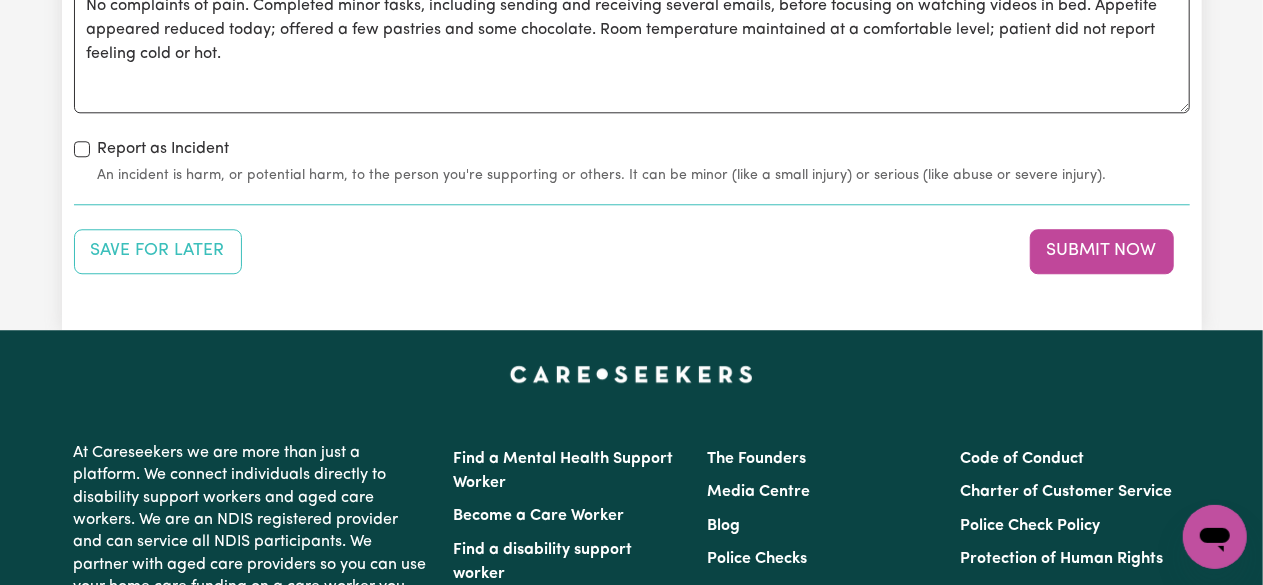 scroll, scrollTop: 2566, scrollLeft: 0, axis: vertical 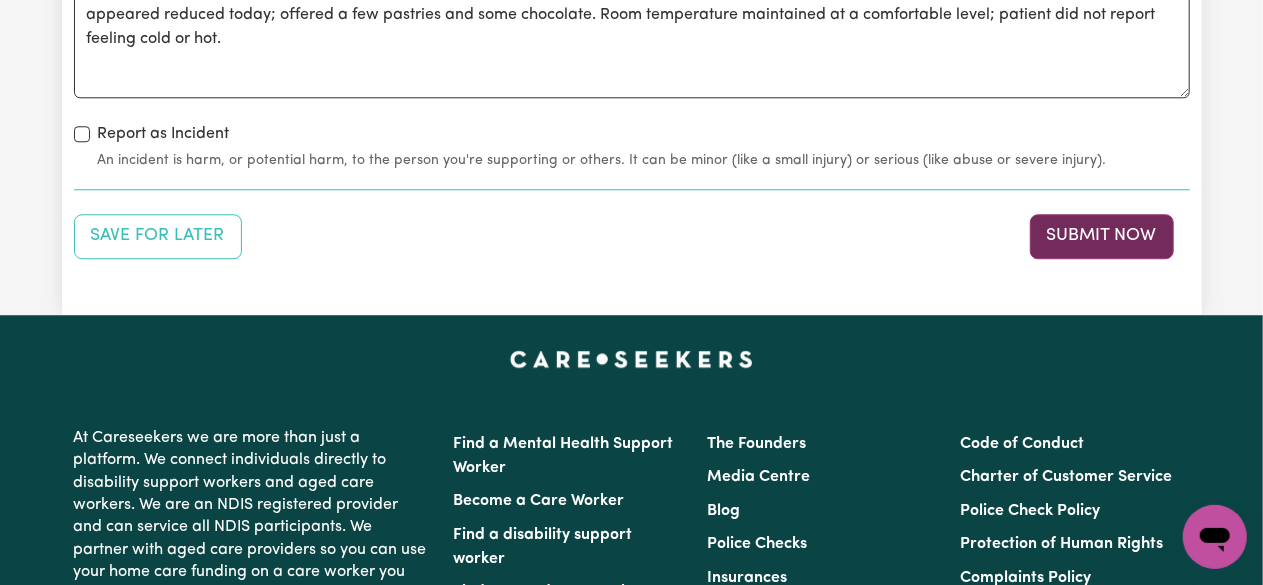 click on "Submit Now" at bounding box center (1102, 236) 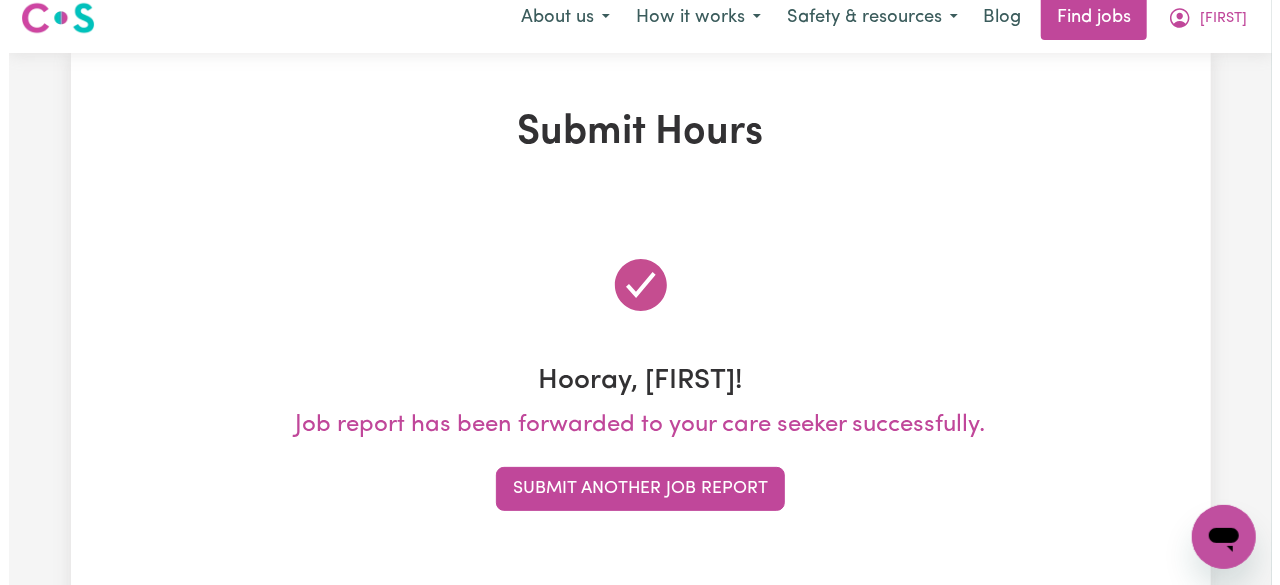 scroll, scrollTop: 0, scrollLeft: 0, axis: both 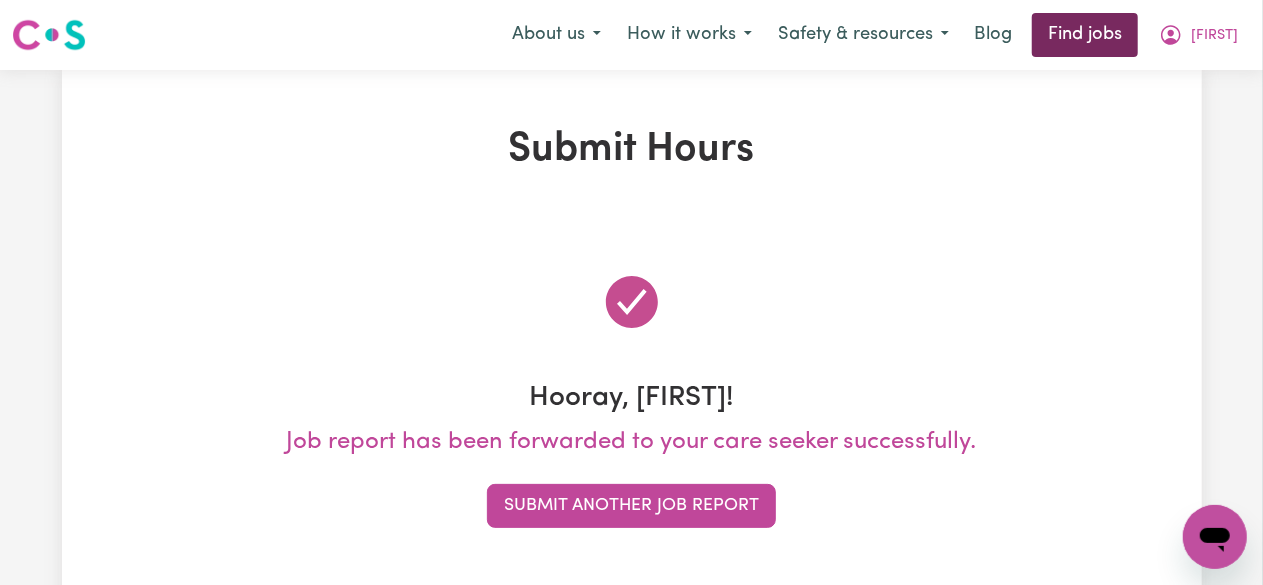 click on "Find jobs" at bounding box center [1085, 35] 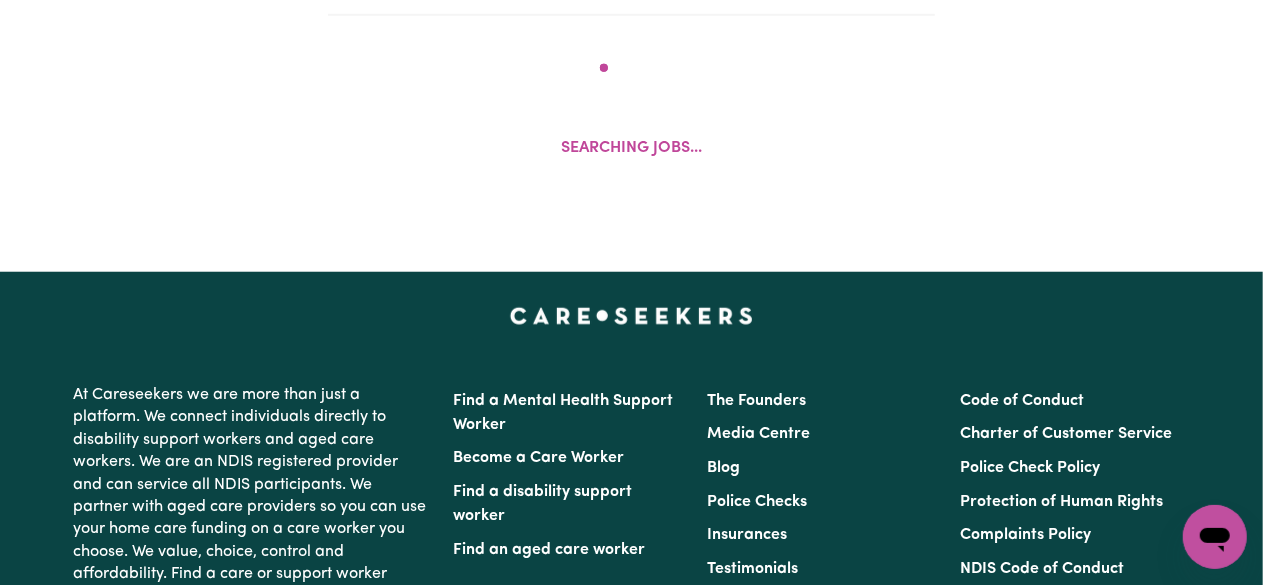 scroll, scrollTop: 779, scrollLeft: 0, axis: vertical 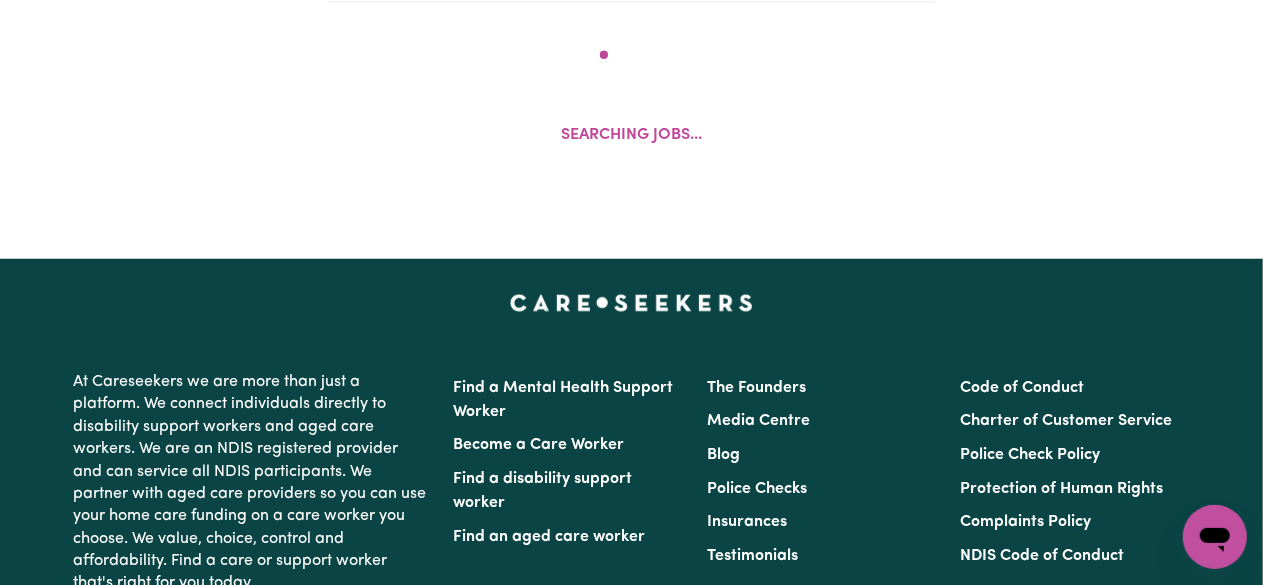 click on "Search By Suburb By State Show  Filters Searching jobs..." at bounding box center (631, 11) 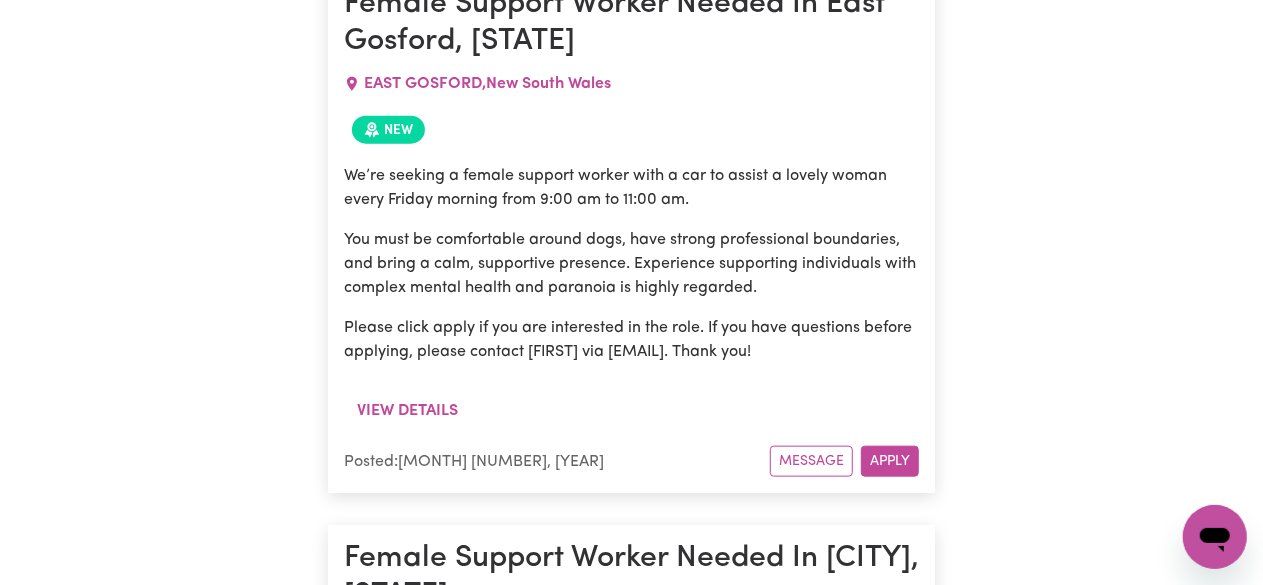scroll, scrollTop: 962, scrollLeft: 0, axis: vertical 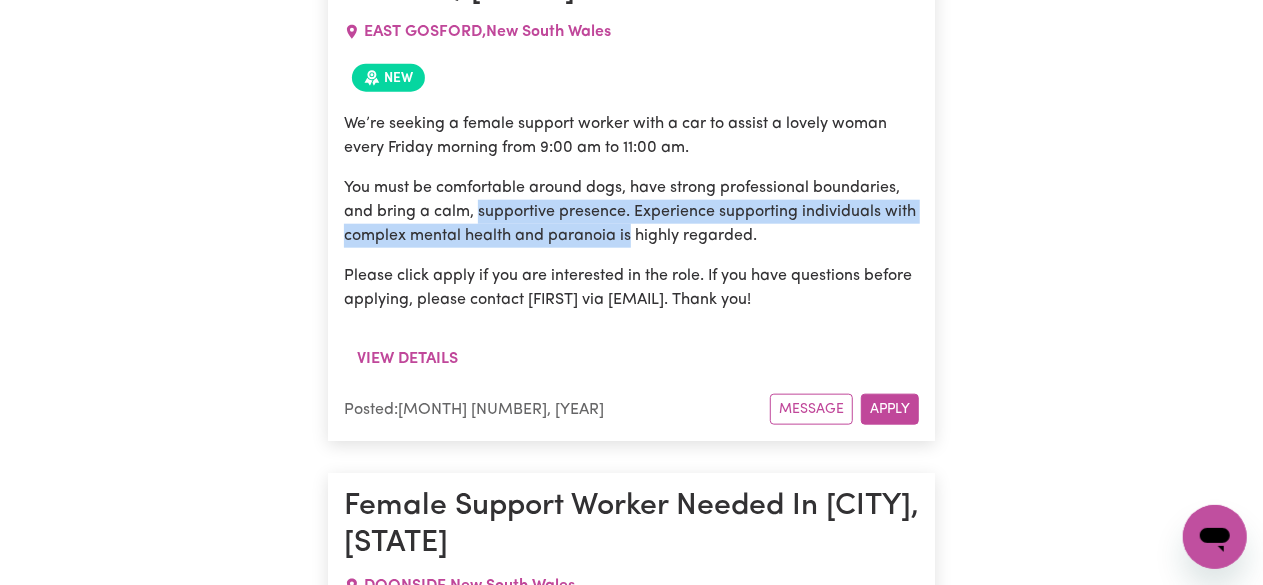 drag, startPoint x: 477, startPoint y: 211, endPoint x: 628, endPoint y: 235, distance: 152.89539 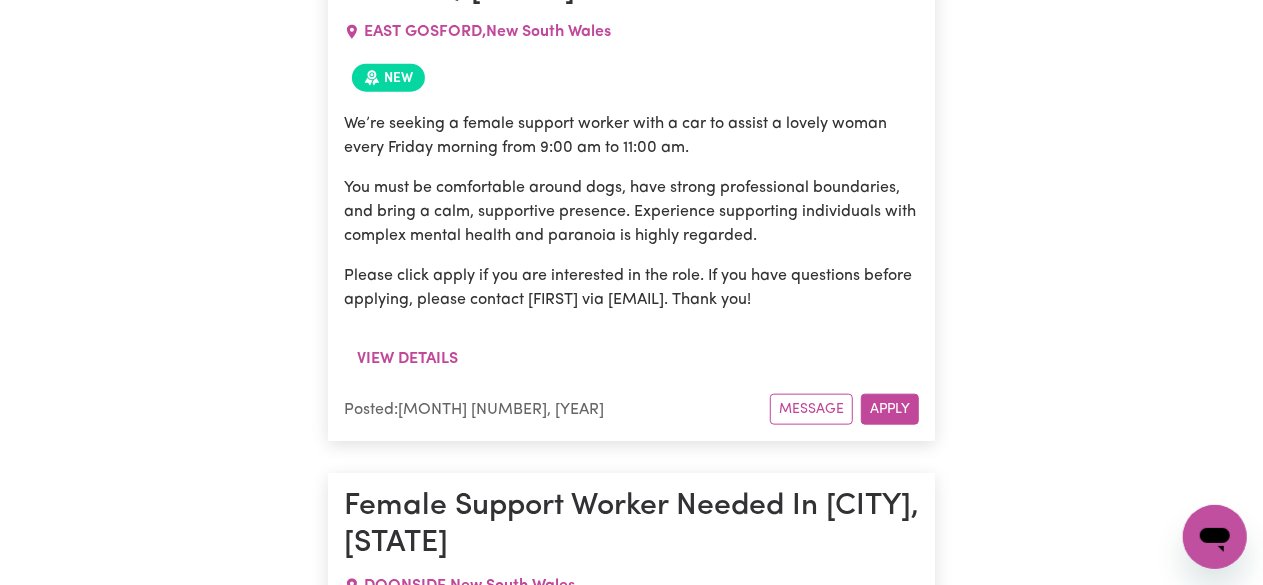 click on "You must be comfortable around dogs, have strong professional boundaries, and bring a calm, supportive presence. Experience supporting individuals with complex mental health and paranoia is highly regarded." at bounding box center (632, 212) 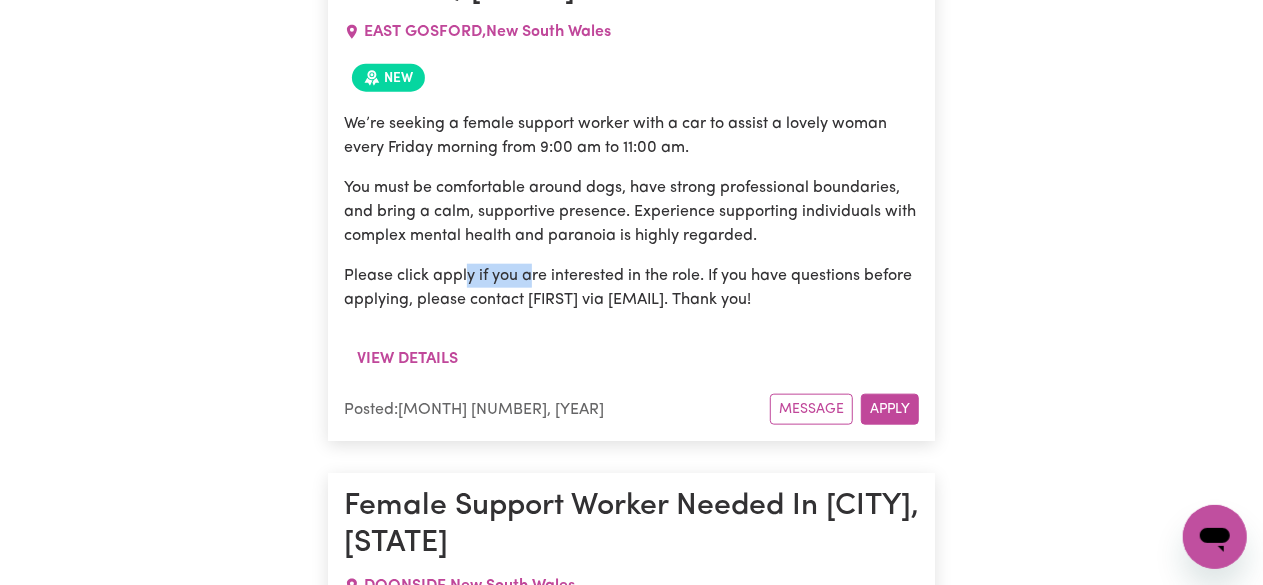 drag, startPoint x: 464, startPoint y: 279, endPoint x: 536, endPoint y: 281, distance: 72.02777 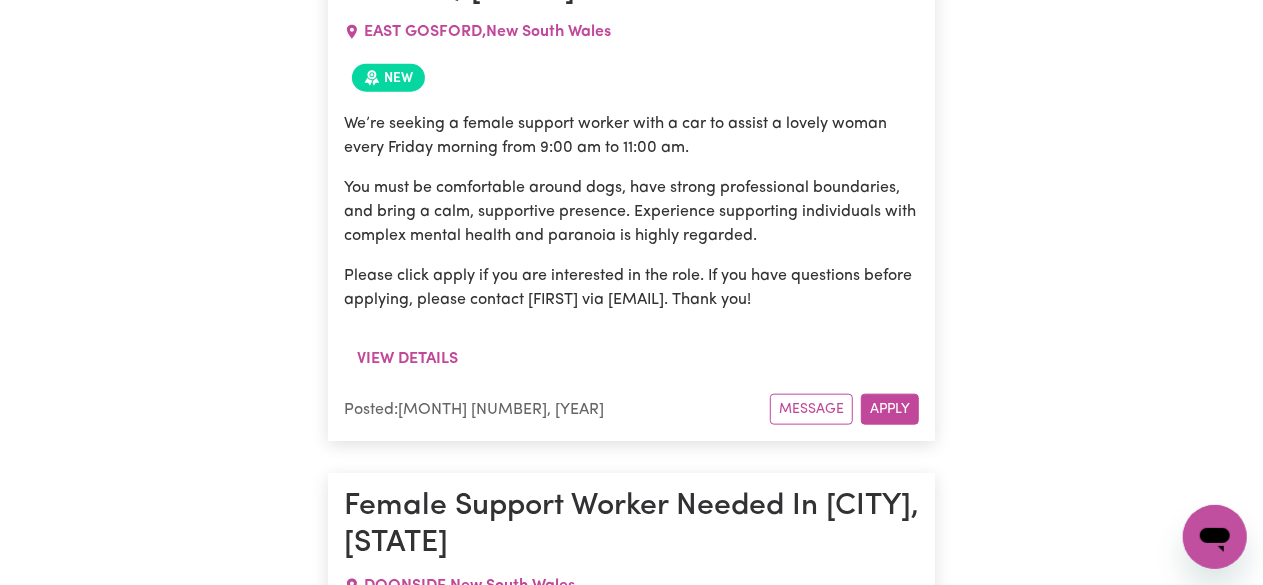 click on "Search By Suburb By State Show Filters Showing 104 jobs Female Support Worker Needed In East Gosford, [STATE] EAST GOSFORD , New South Wales New We’re seeking a female support worker with a car to assist a lovely woman every Friday morning from 9:00 am to 11:00 am. You must be comfortable around dogs, have strong professional boundaries, and bring a calm, supportive presence. Experience supporting individuals with complex mental health and paranoia is highly regarded. Please click apply if you are interested in the role. If you have questions before applying, please contact [FIRST] via [EMAIL]. Thank you! View details Posted: [MONTH] [NUMBER], [YEAR] Message Apply Female Support Worker Needed In Doonside, [STATE] DOONSIDE , New South Wales New Looking for a female support worker — or someone passionate about fitness in the Doonside area — to join me for runs or walks on Monday, Wednesday, and Friday around 10:30 am. View details Posted: [MONTH] [NUMBER], [YEAR] Message Apply PADDINGTON , New Posted:" at bounding box center [631, 31333] 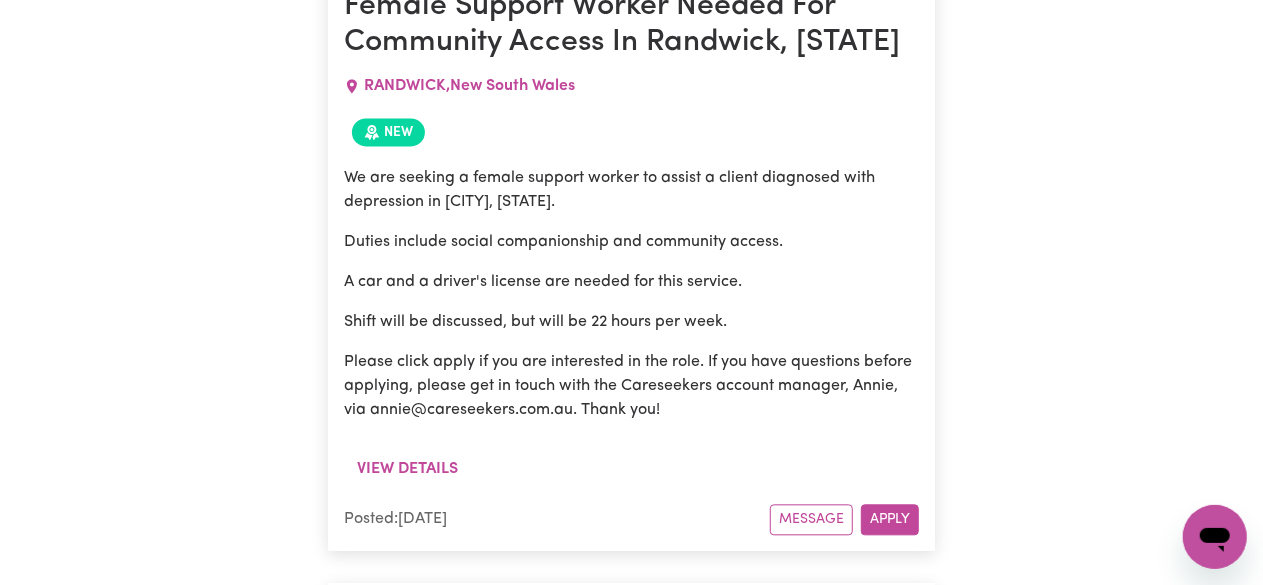 scroll, scrollTop: 5794, scrollLeft: 0, axis: vertical 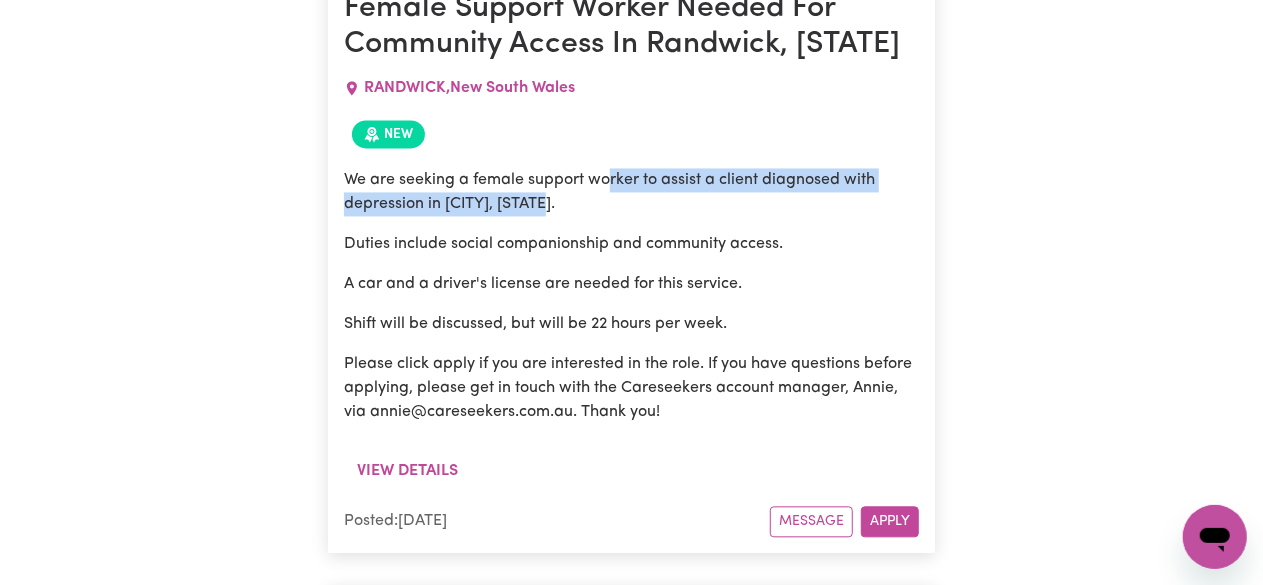 drag, startPoint x: 608, startPoint y: 199, endPoint x: 682, endPoint y: 227, distance: 79.12016 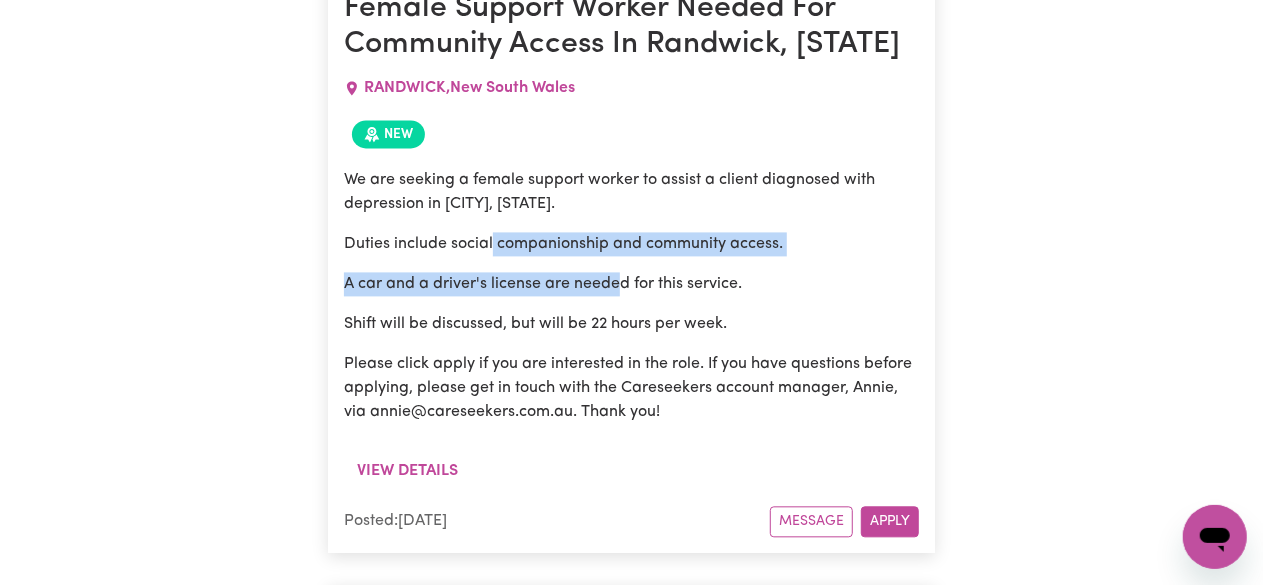 drag, startPoint x: 494, startPoint y: 271, endPoint x: 616, endPoint y: 293, distance: 123.967735 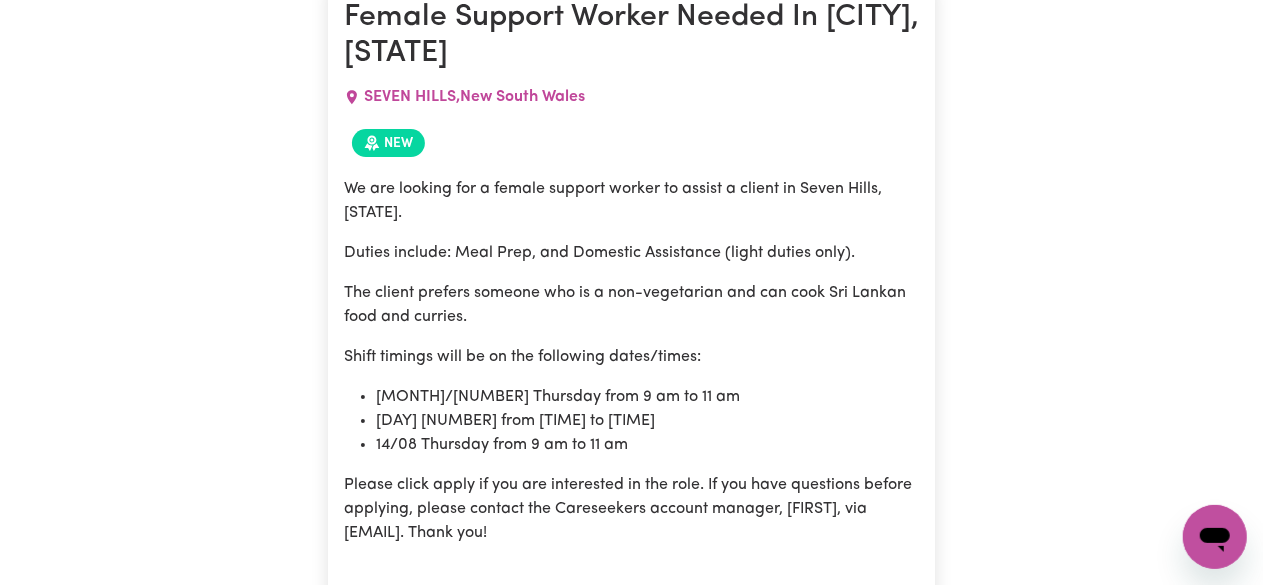 scroll, scrollTop: 6995, scrollLeft: 0, axis: vertical 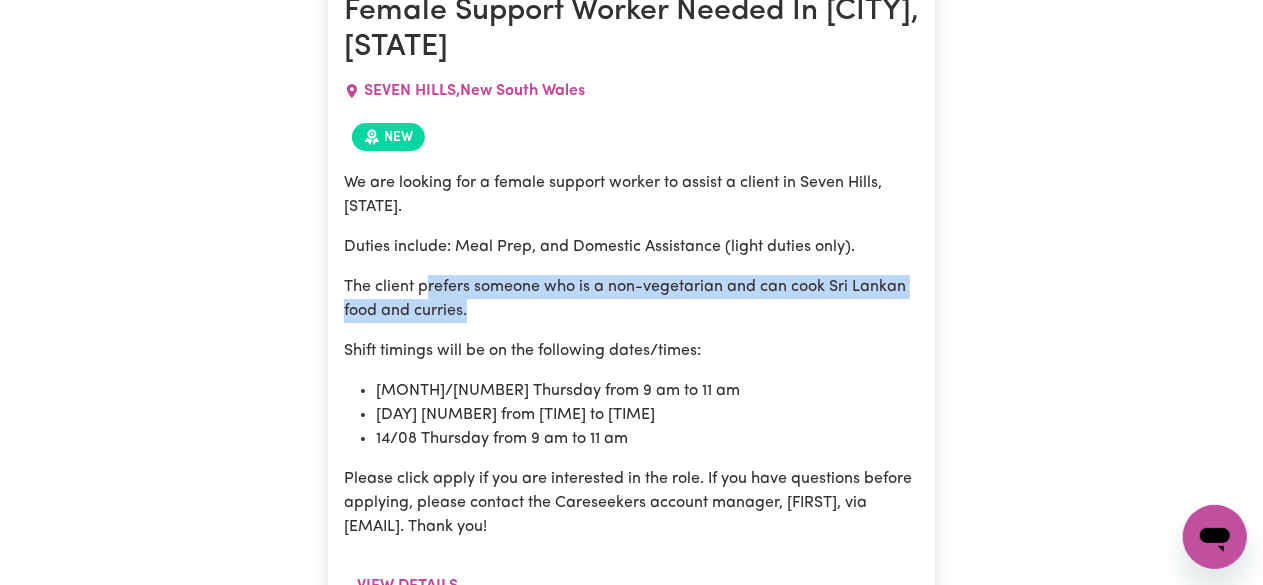 drag, startPoint x: 427, startPoint y: 303, endPoint x: 792, endPoint y: 329, distance: 365.92487 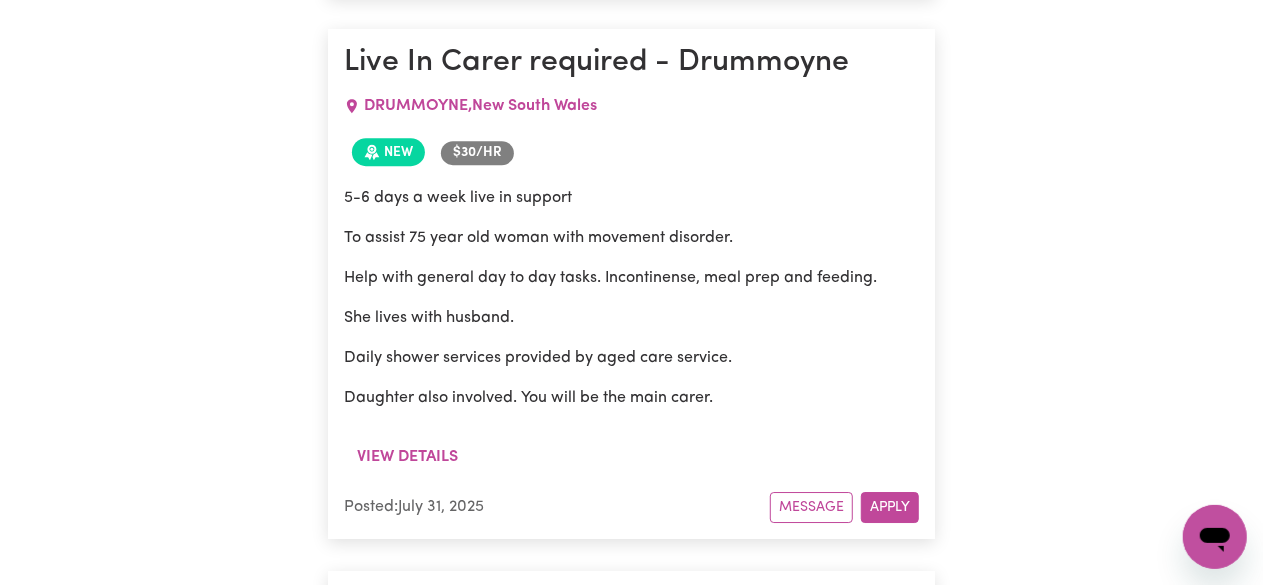 scroll, scrollTop: 10729, scrollLeft: 0, axis: vertical 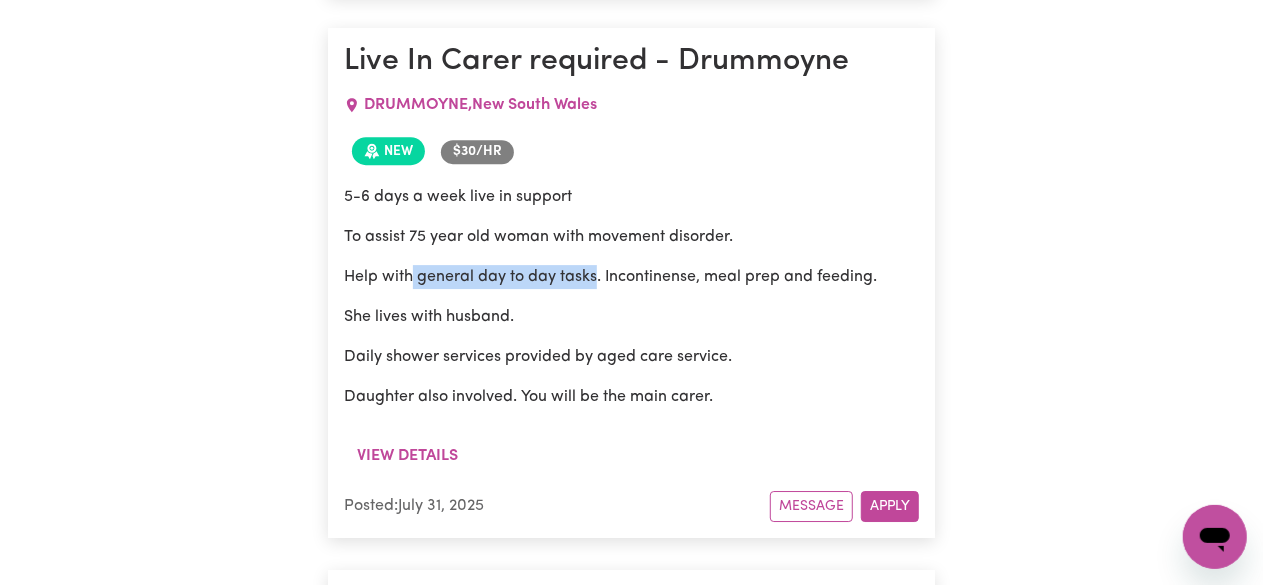 drag, startPoint x: 413, startPoint y: 307, endPoint x: 594, endPoint y: 313, distance: 181.09943 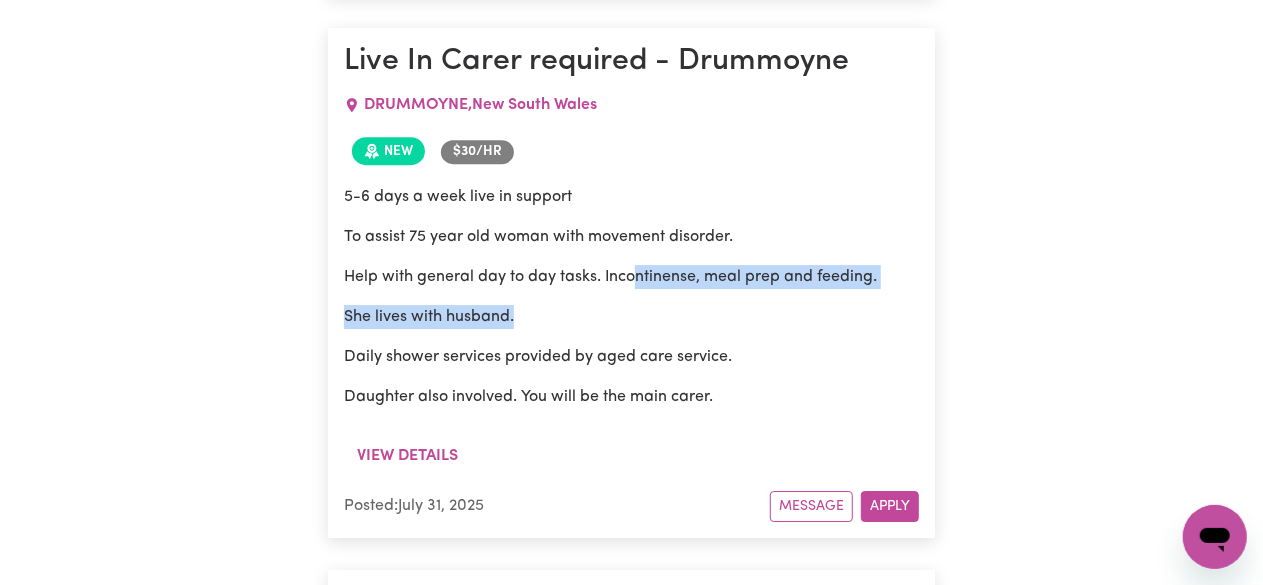 drag, startPoint x: 636, startPoint y: 315, endPoint x: 514, endPoint y: 349, distance: 126.649124 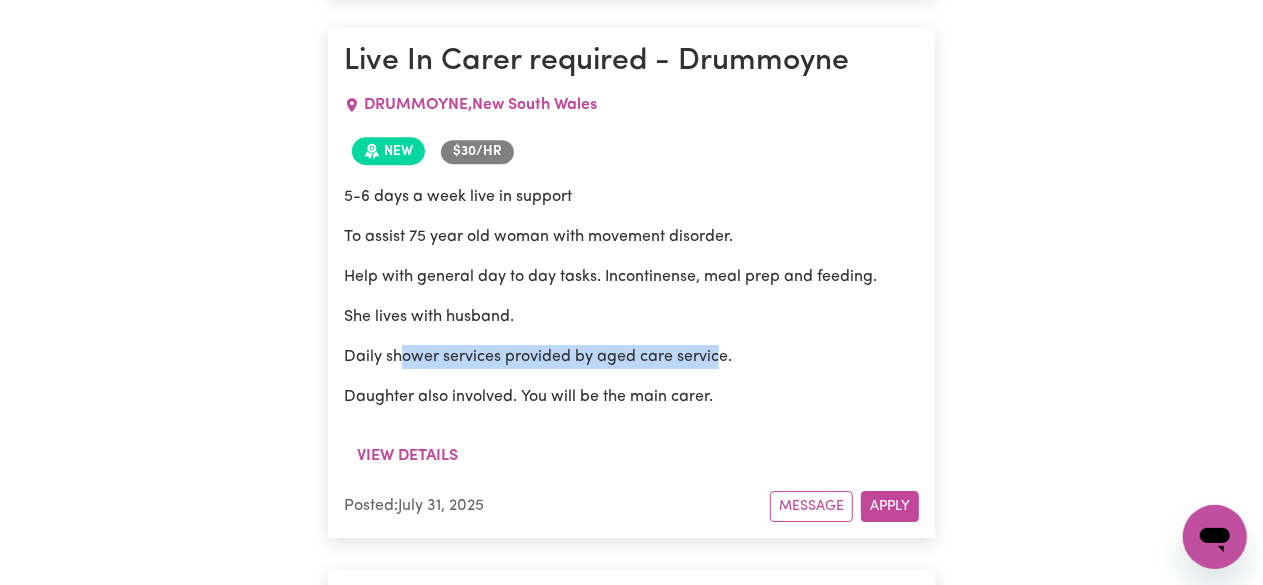 drag, startPoint x: 396, startPoint y: 384, endPoint x: 718, endPoint y: 394, distance: 322.15524 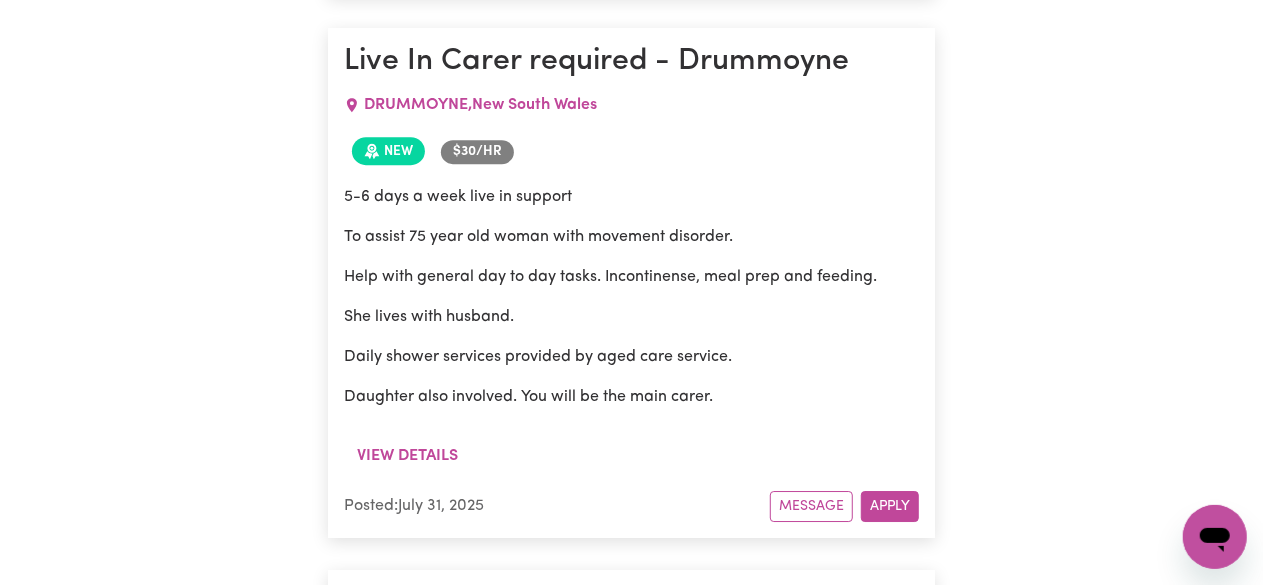 click on "Daily shower services provided by aged care service." at bounding box center [632, 357] 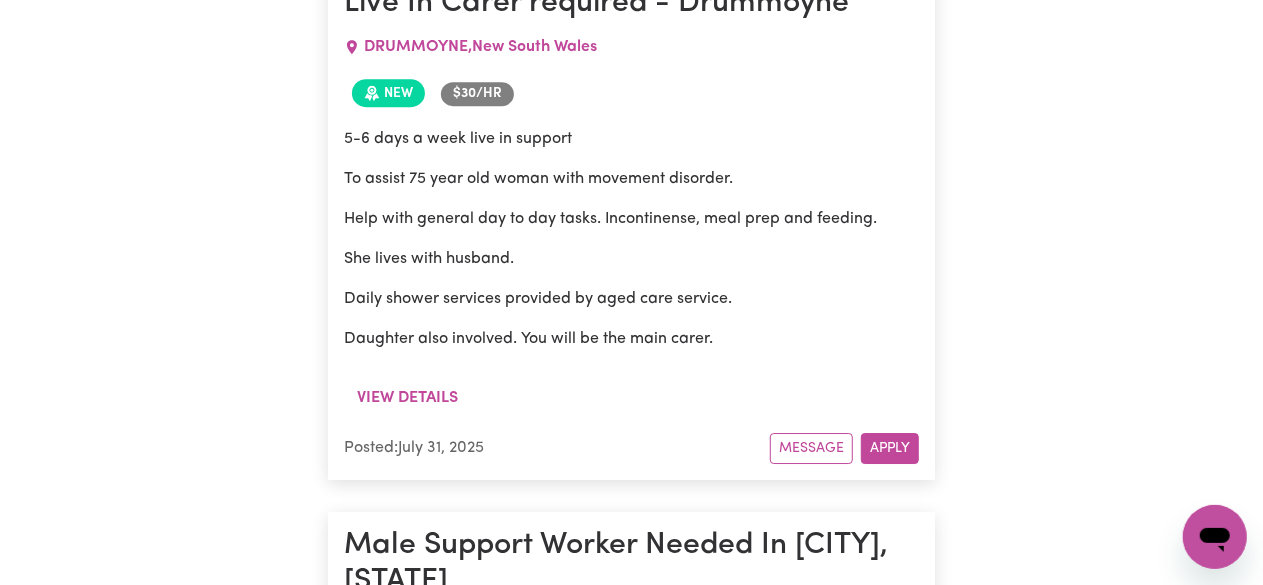 scroll, scrollTop: 10788, scrollLeft: 0, axis: vertical 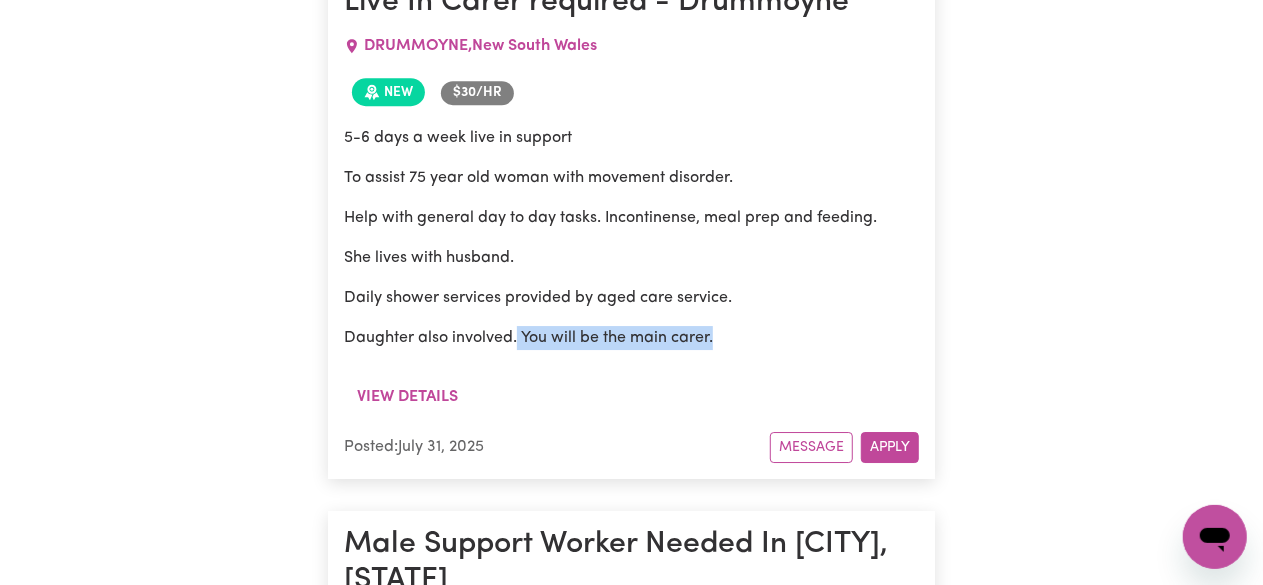 drag, startPoint x: 514, startPoint y: 375, endPoint x: 727, endPoint y: 374, distance: 213.00235 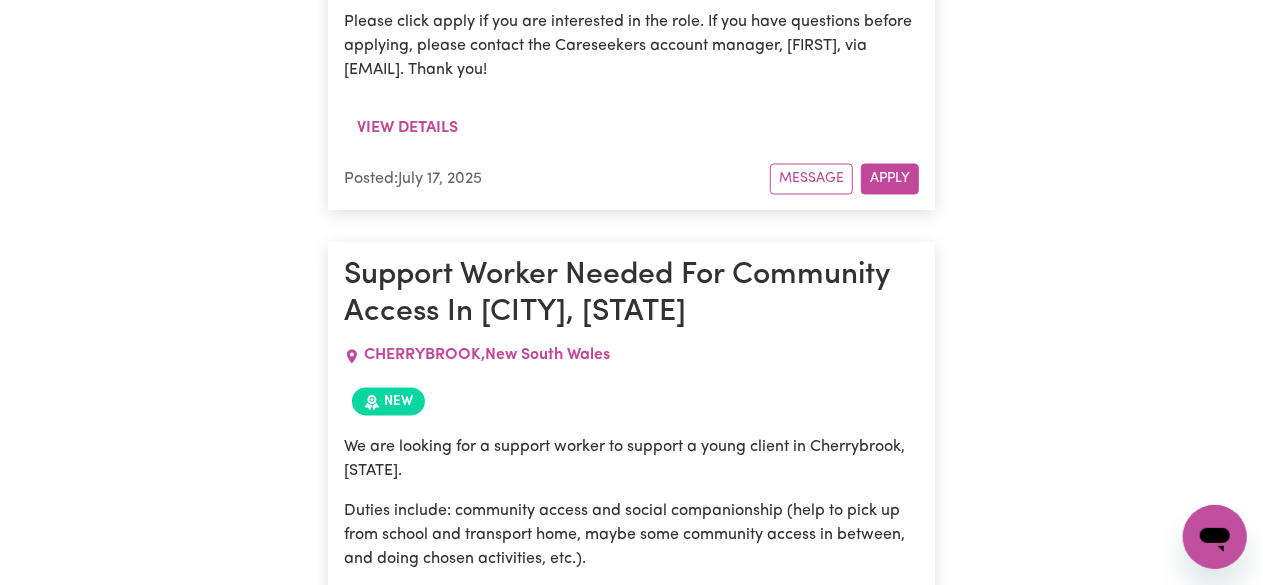 scroll, scrollTop: 28447, scrollLeft: 0, axis: vertical 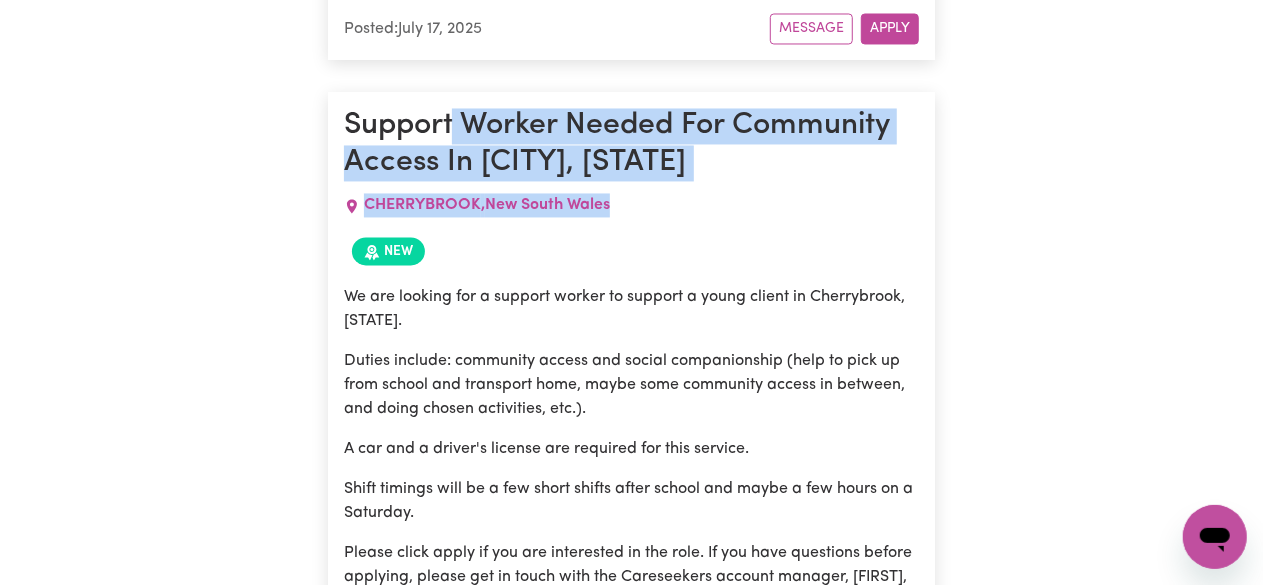 drag, startPoint x: 452, startPoint y: 153, endPoint x: 696, endPoint y: 232, distance: 256.47028 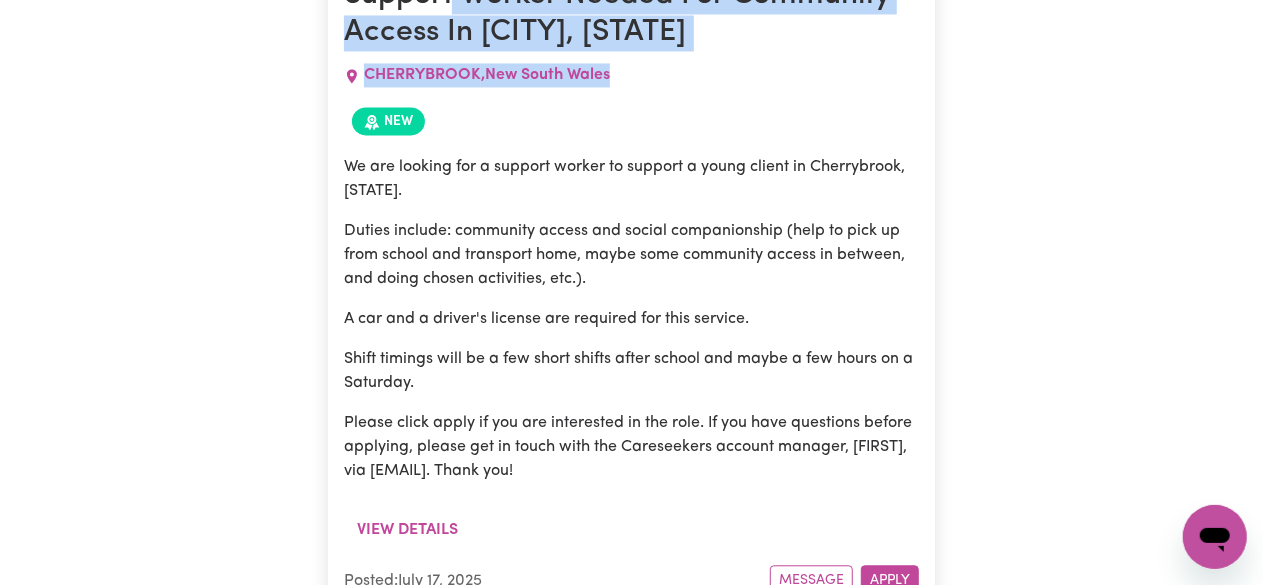 scroll, scrollTop: 28579, scrollLeft: 0, axis: vertical 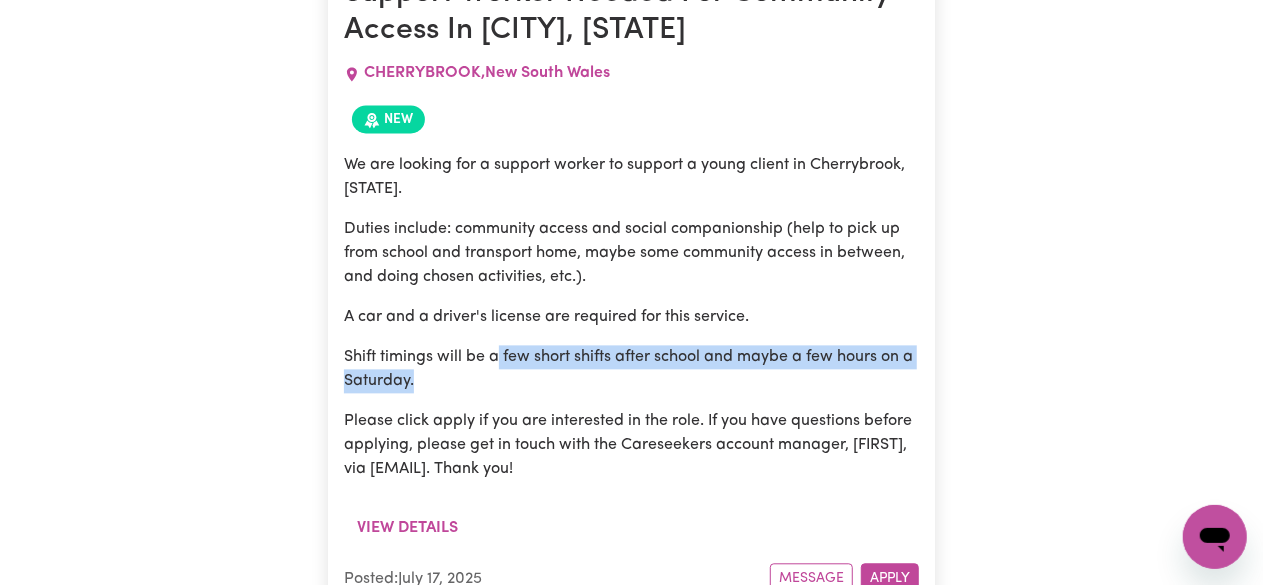 drag, startPoint x: 499, startPoint y: 382, endPoint x: 742, endPoint y: 397, distance: 243.46252 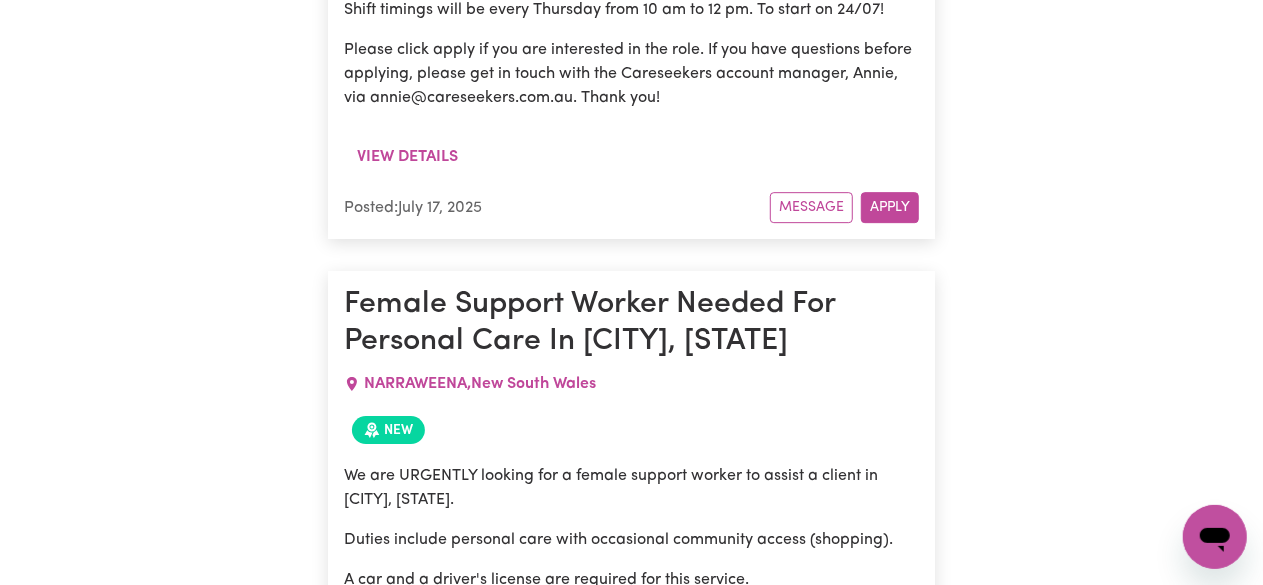 scroll, scrollTop: 29521, scrollLeft: 0, axis: vertical 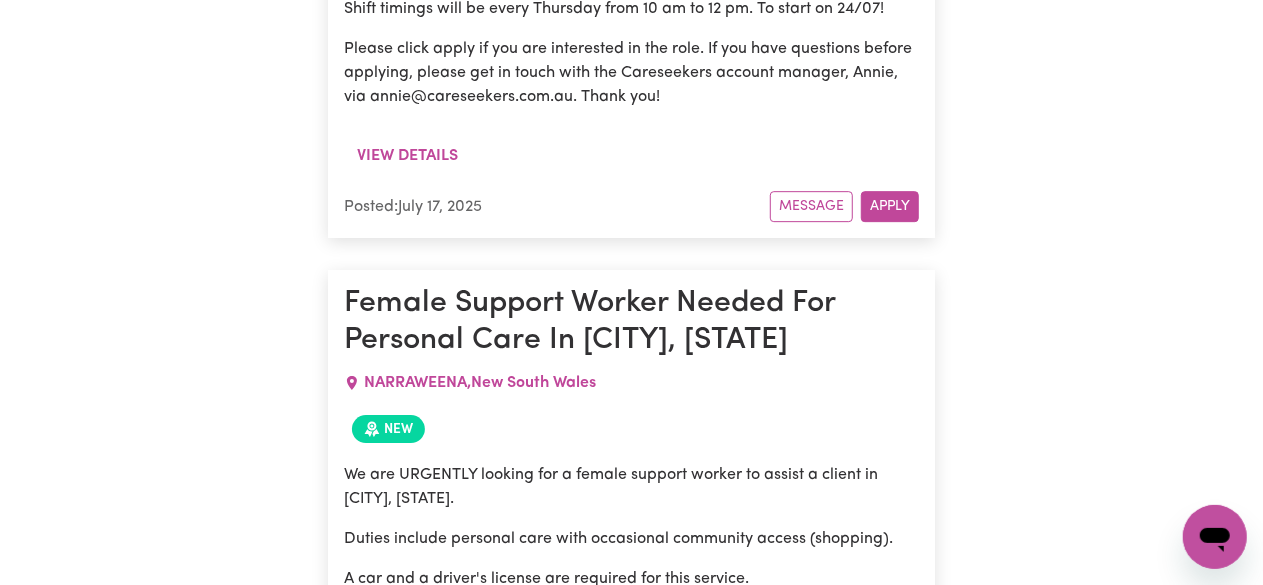 click on "Female Support Worker Needed For Personal Care In [CITY], [STATE]" at bounding box center (632, 322) 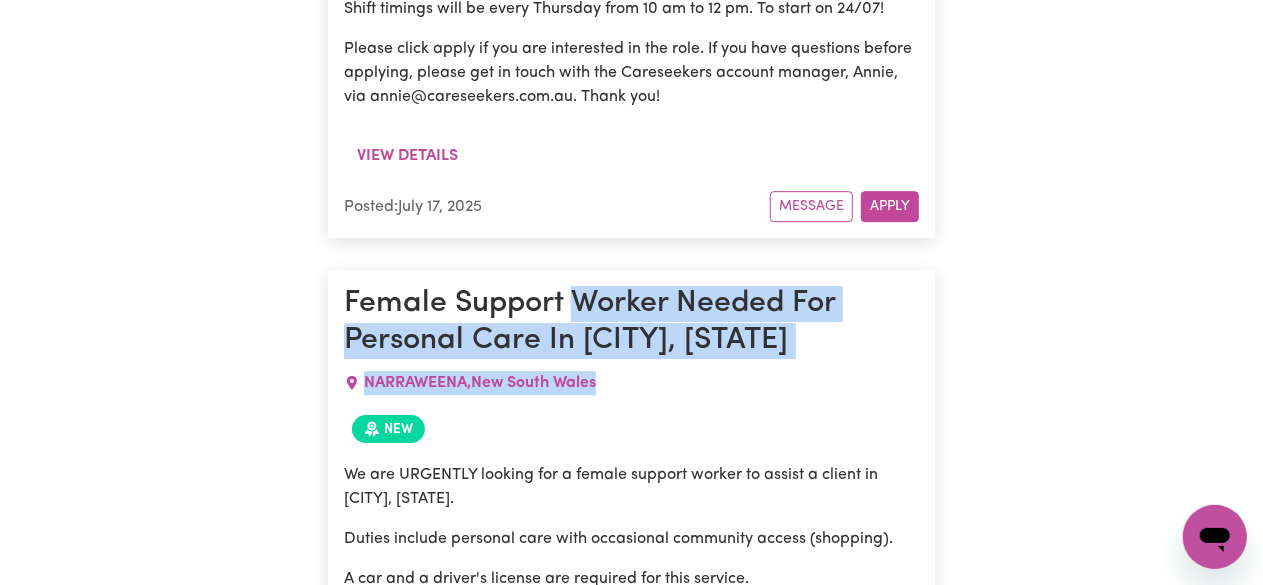 drag, startPoint x: 585, startPoint y: 331, endPoint x: 766, endPoint y: 389, distance: 190.06578 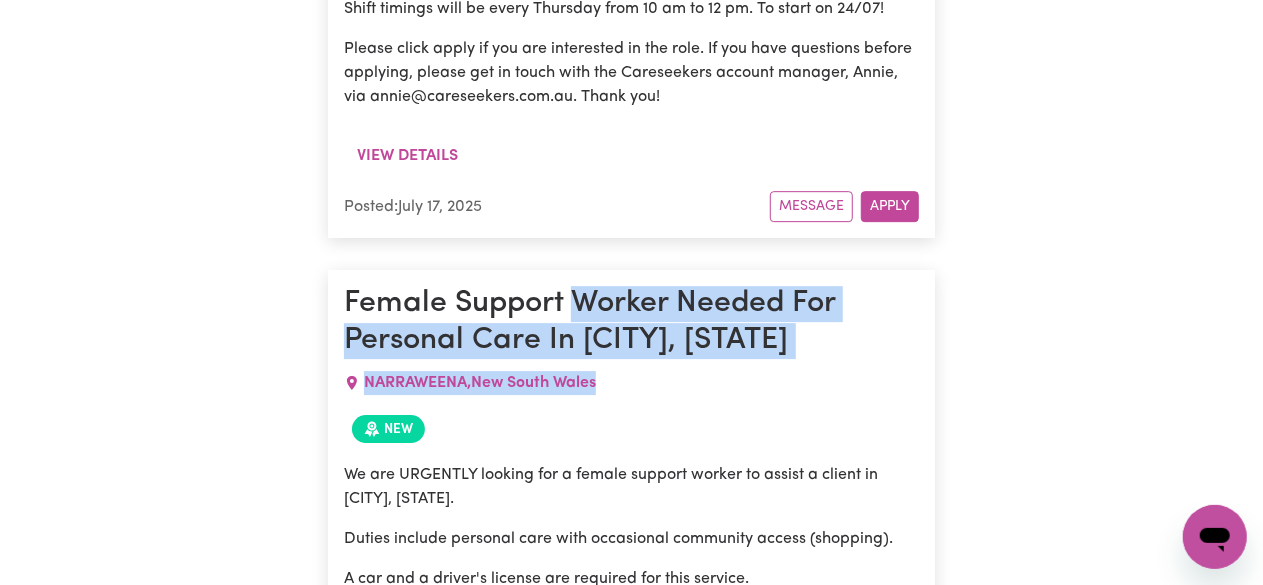 click on "Female Support Worker Needed For Personal Care In Narraweena, [STATE] NARRAWEENA , New South Wales New We are URGENTLY looking for a female support worker to assist a client in Narraweena, [STATE]. Duties include personal care with occasional community access (shopping). A car and a driver's license are required for this service. Shifts will be every Wednesday and Friday, 5 hours per shift, from 8 am to 1 pm. To start as soon as possible! Please click apply if you are interested in the role. If you have questions before applying, please get in touch with the Careseekers account manager, [FIRST], via [EMAIL]. Thank you! View details Posted: [MONTH] [NUMBER], [YEAR] Message Apply" at bounding box center [632, 571] 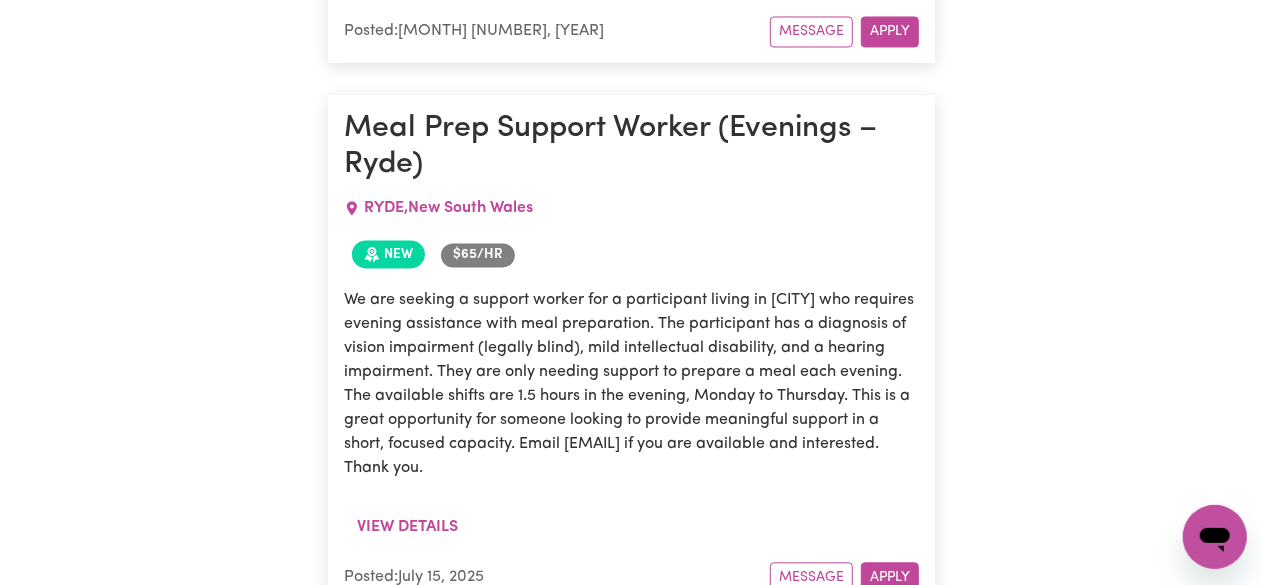 scroll, scrollTop: 32260, scrollLeft: 0, axis: vertical 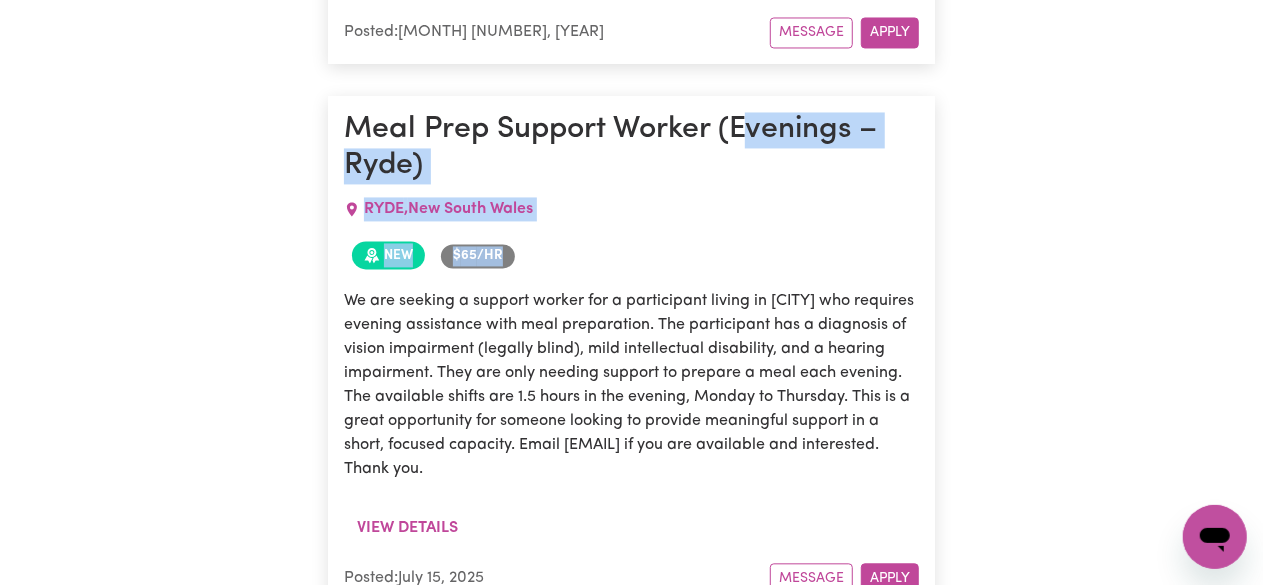 drag, startPoint x: 748, startPoint y: 119, endPoint x: 888, endPoint y: 211, distance: 167.52313 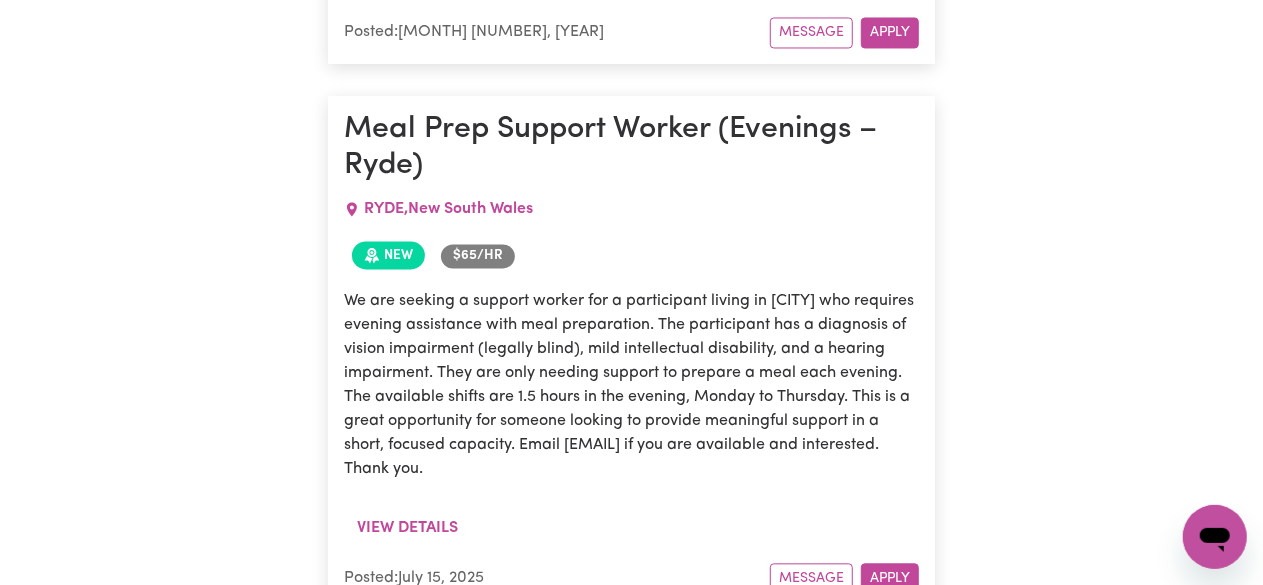 click on "$65 /hr" at bounding box center (632, 255) 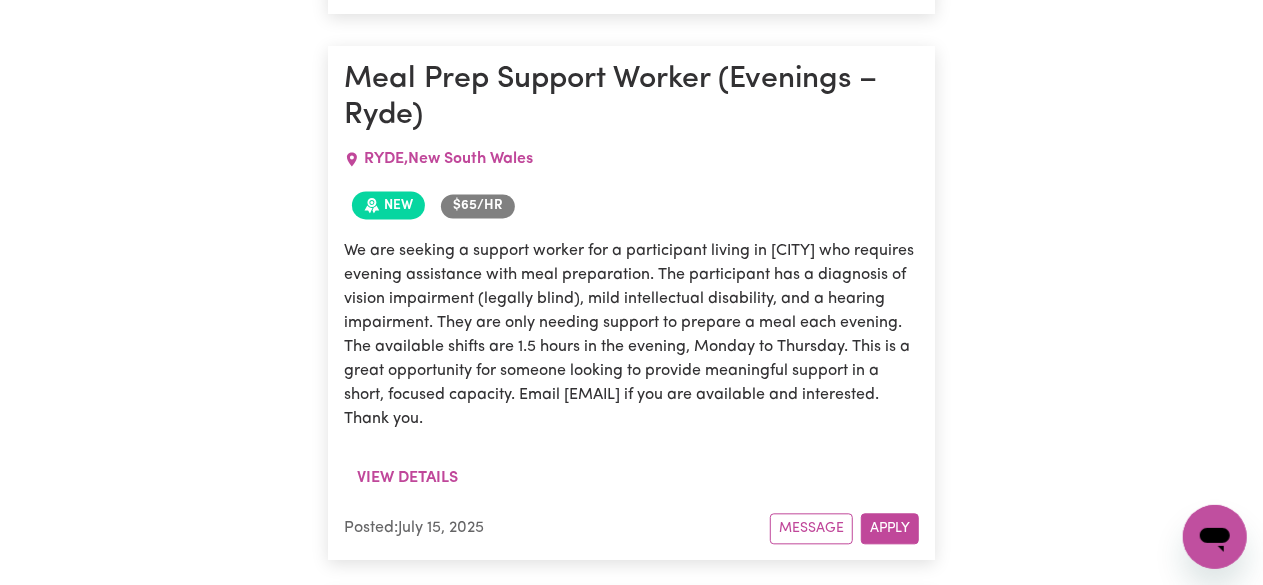 scroll, scrollTop: 32299, scrollLeft: 0, axis: vertical 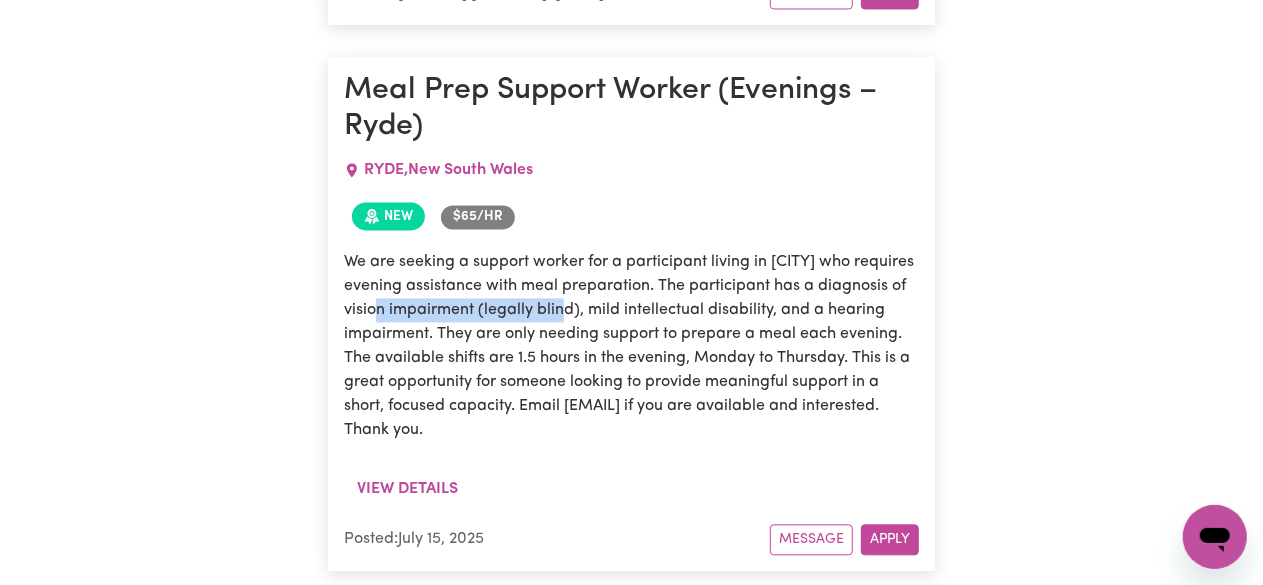 drag, startPoint x: 390, startPoint y: 291, endPoint x: 577, endPoint y: 293, distance: 187.0107 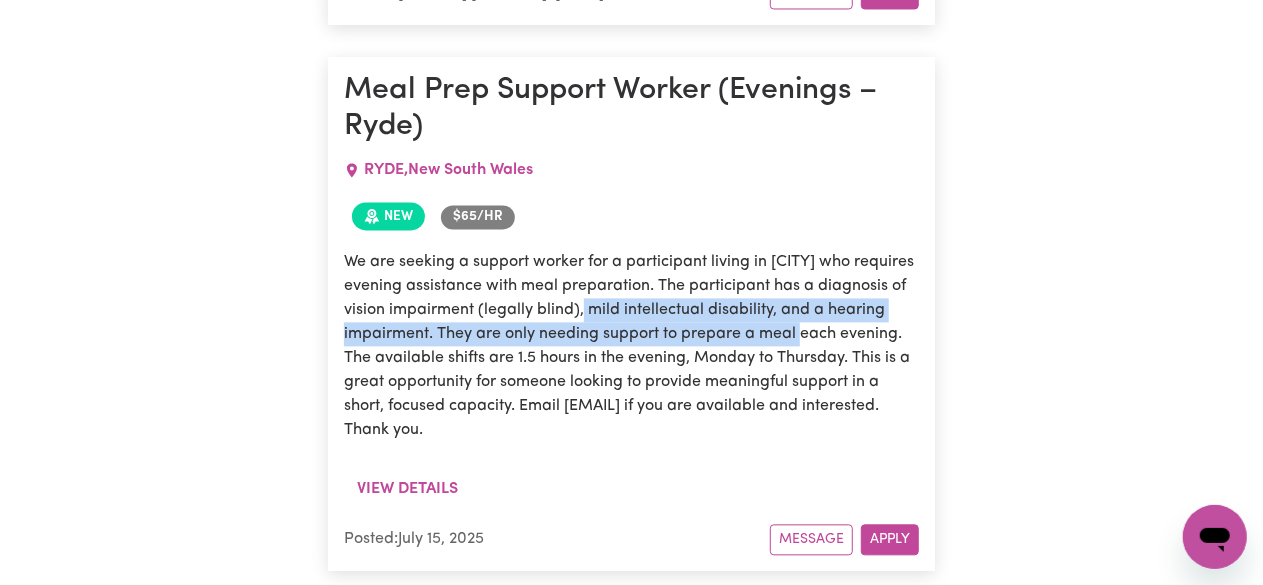 drag, startPoint x: 596, startPoint y: 290, endPoint x: 854, endPoint y: 316, distance: 259.30676 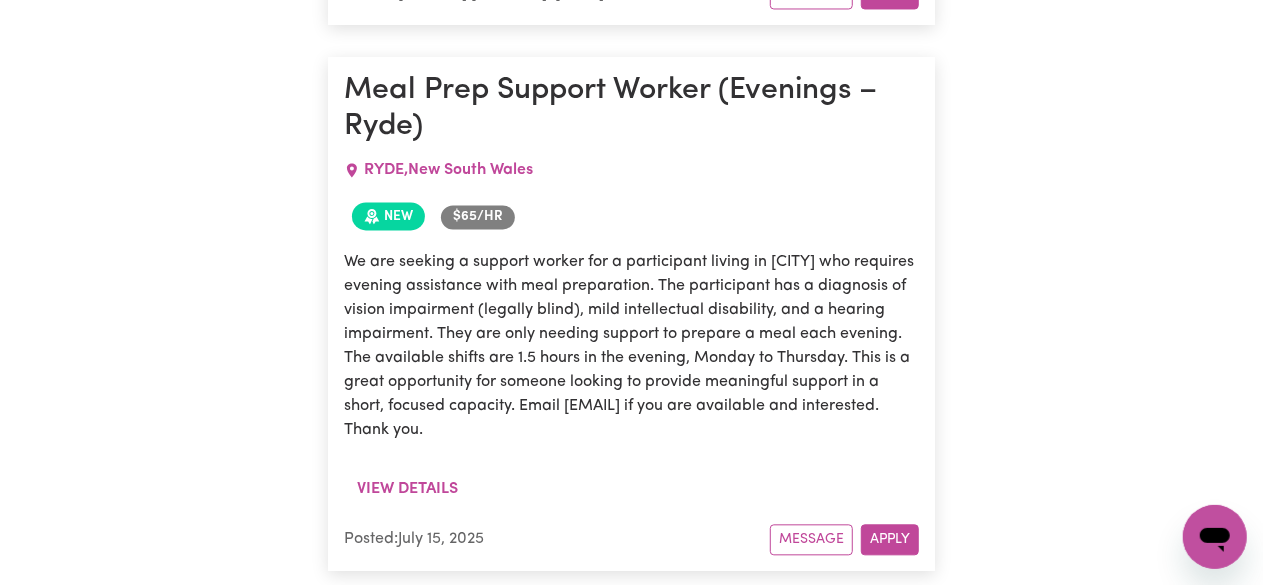 click on "We are seeking a support worker for a participant living in [CITY] who requires evening assistance with meal preparation. The participant has a diagnosis of vision impairment (legally blind), mild intellectual disability, and a hearing impairment. They are only needing support to prepare a meal each evening. The available shifts are 1.5 hours in the evening, Monday to Thursday. This is a great opportunity for someone looking to provide meaningful support in a short, focused capacity. Email [EMAIL] if you are available and interested. Thank you." at bounding box center [632, 346] 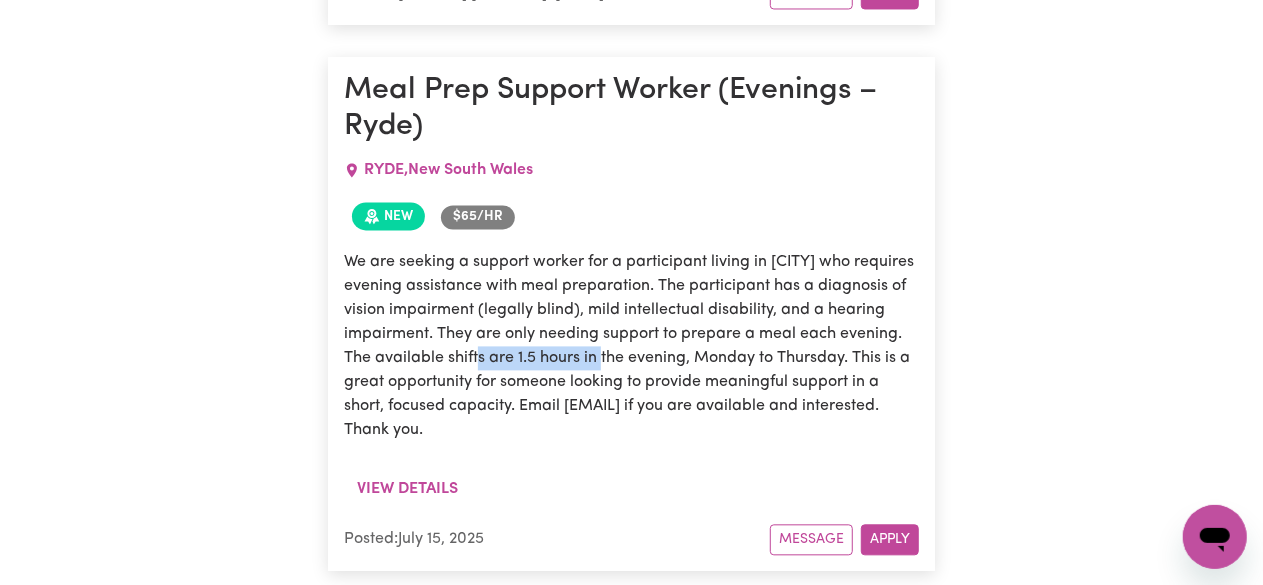 drag, startPoint x: 494, startPoint y: 333, endPoint x: 618, endPoint y: 326, distance: 124.197426 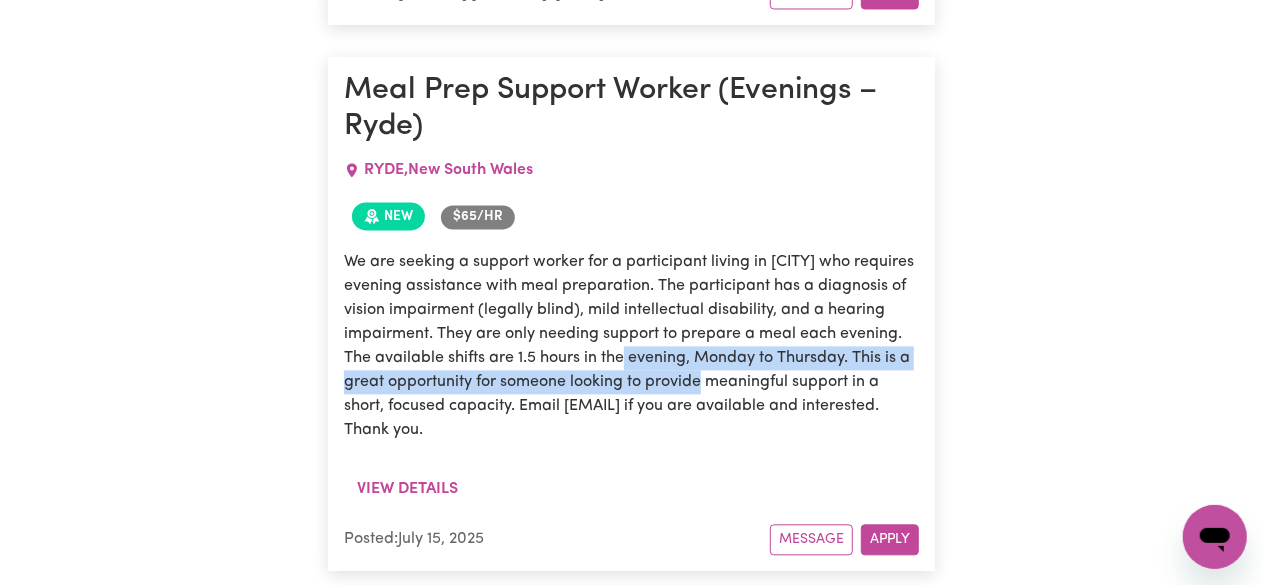 drag, startPoint x: 636, startPoint y: 328, endPoint x: 716, endPoint y: 358, distance: 85.44004 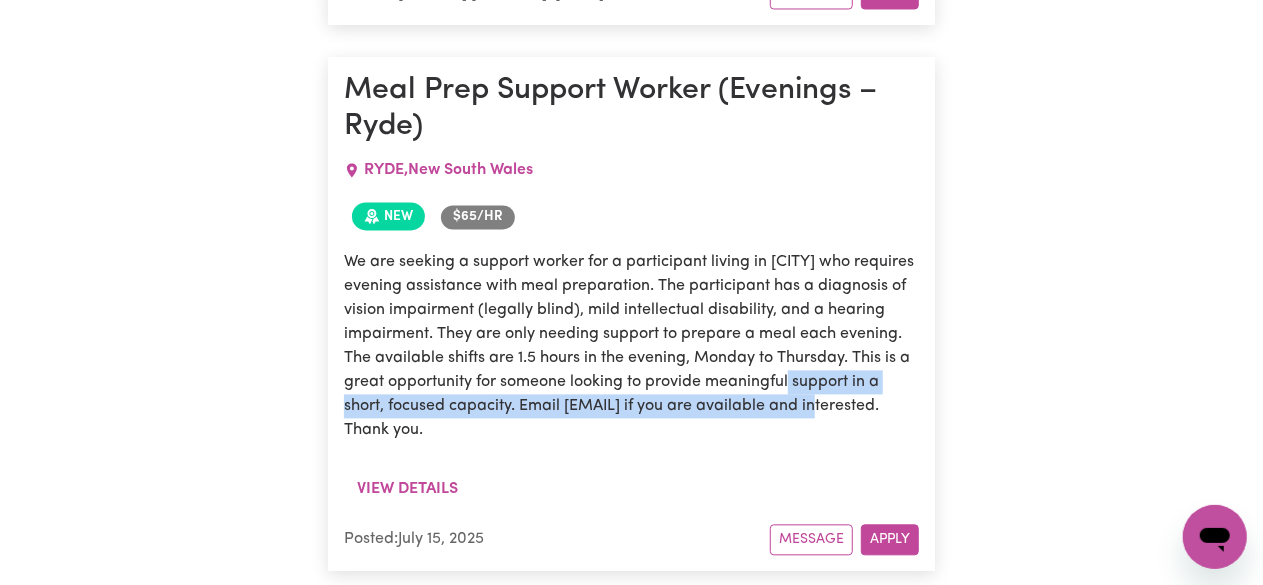 drag, startPoint x: 800, startPoint y: 353, endPoint x: 870, endPoint y: 375, distance: 73.37575 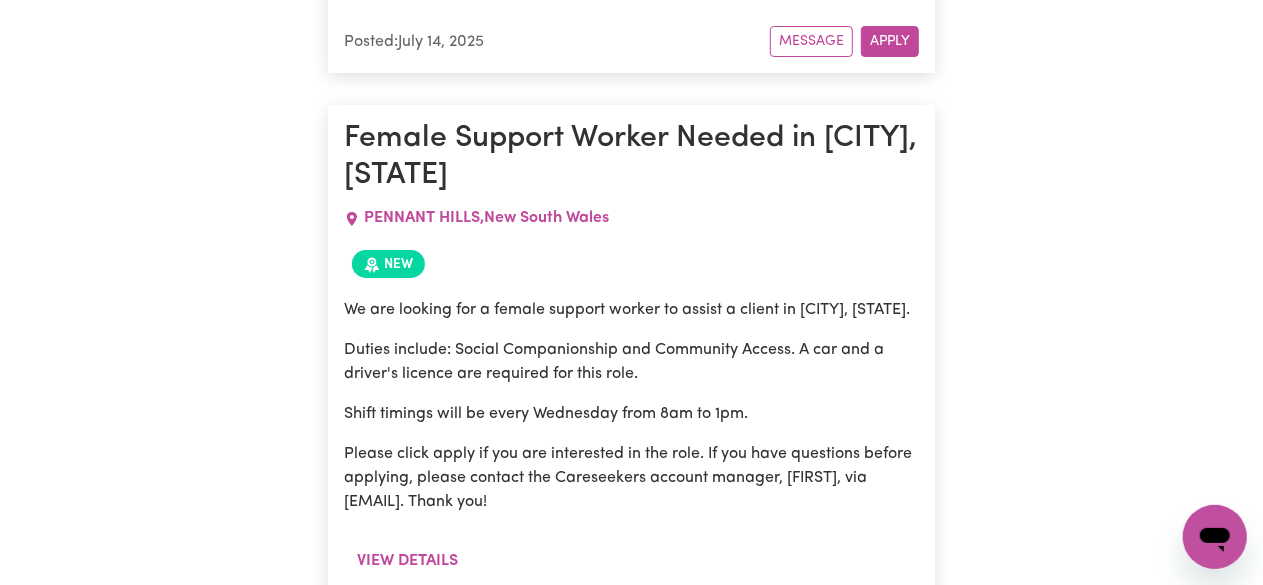 scroll, scrollTop: 37867, scrollLeft: 0, axis: vertical 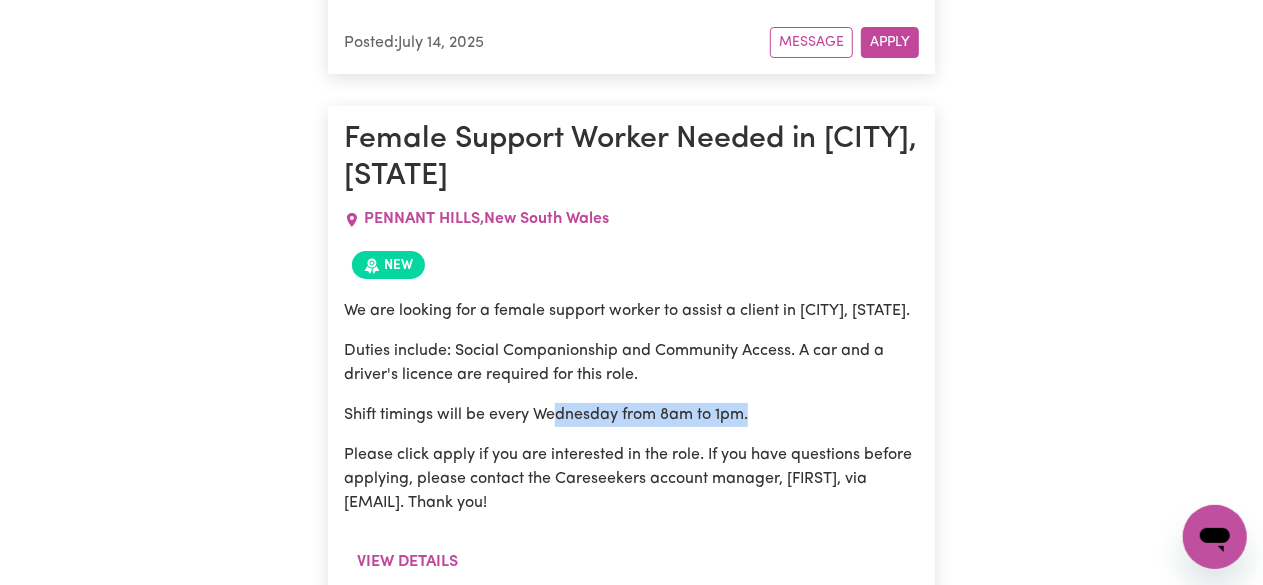 drag, startPoint x: 557, startPoint y: 407, endPoint x: 758, endPoint y: 421, distance: 201.48697 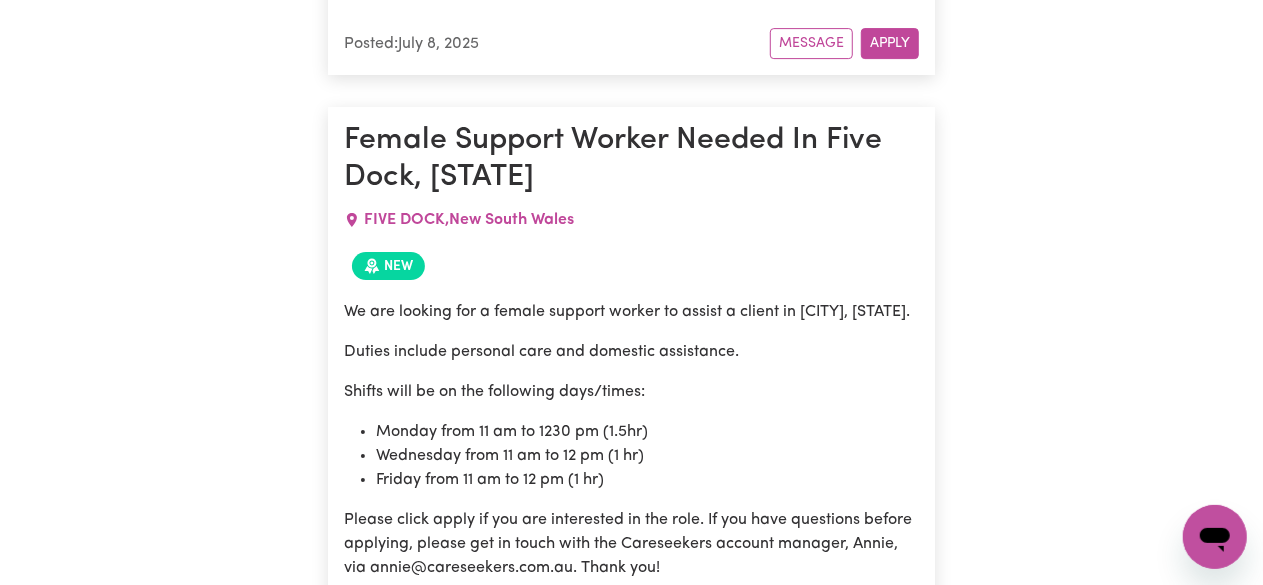 scroll, scrollTop: 48833, scrollLeft: 0, axis: vertical 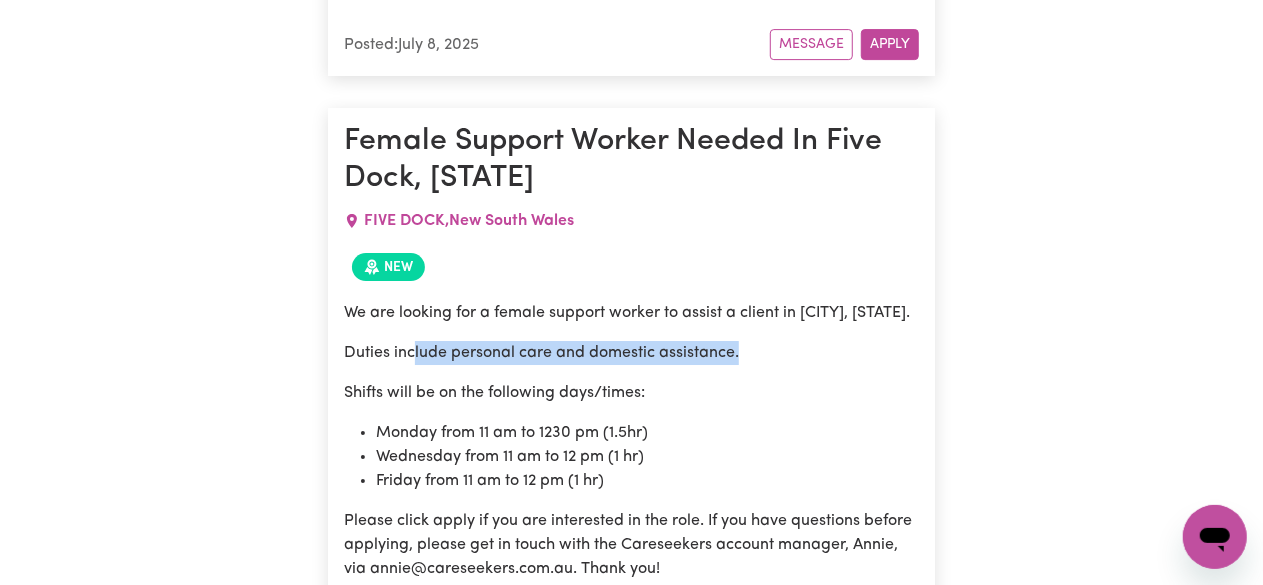 drag, startPoint x: 410, startPoint y: 247, endPoint x: 756, endPoint y: 260, distance: 346.24414 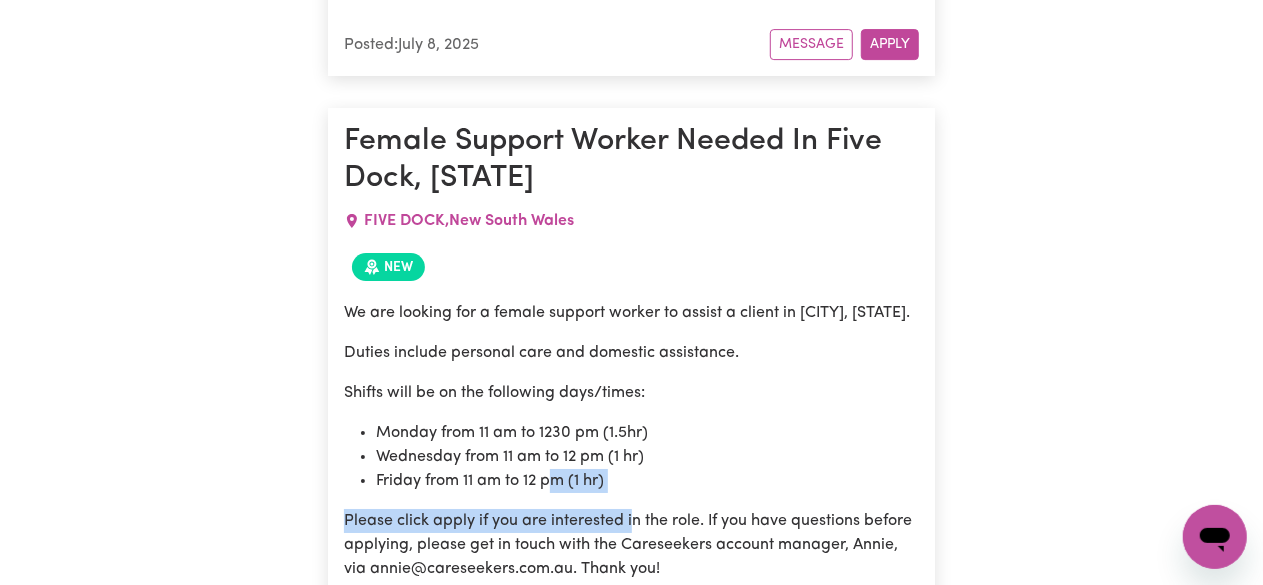 drag, startPoint x: 553, startPoint y: 374, endPoint x: 629, endPoint y: 397, distance: 79.40403 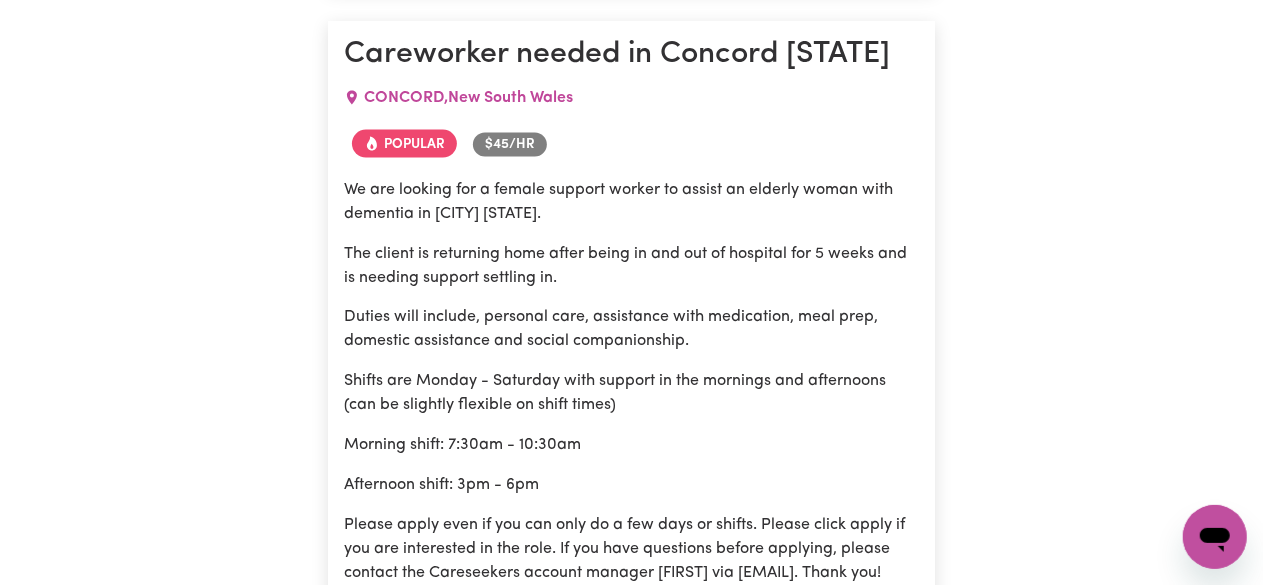 scroll, scrollTop: 54656, scrollLeft: 0, axis: vertical 